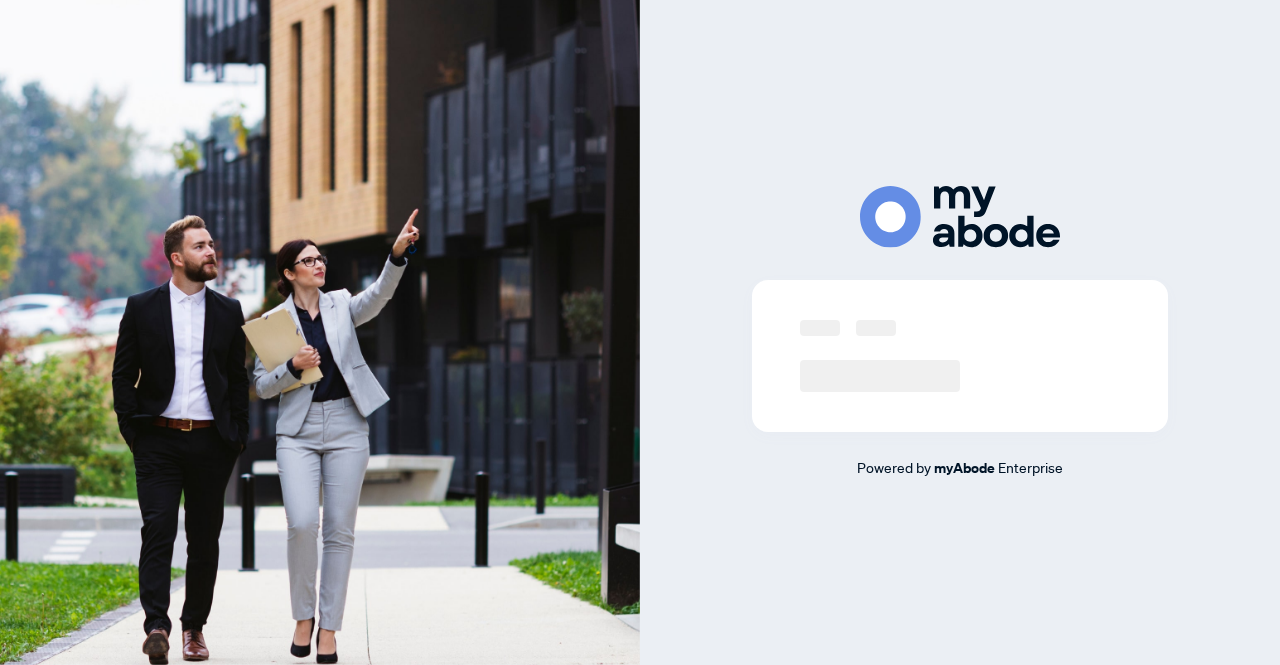 scroll, scrollTop: 0, scrollLeft: 0, axis: both 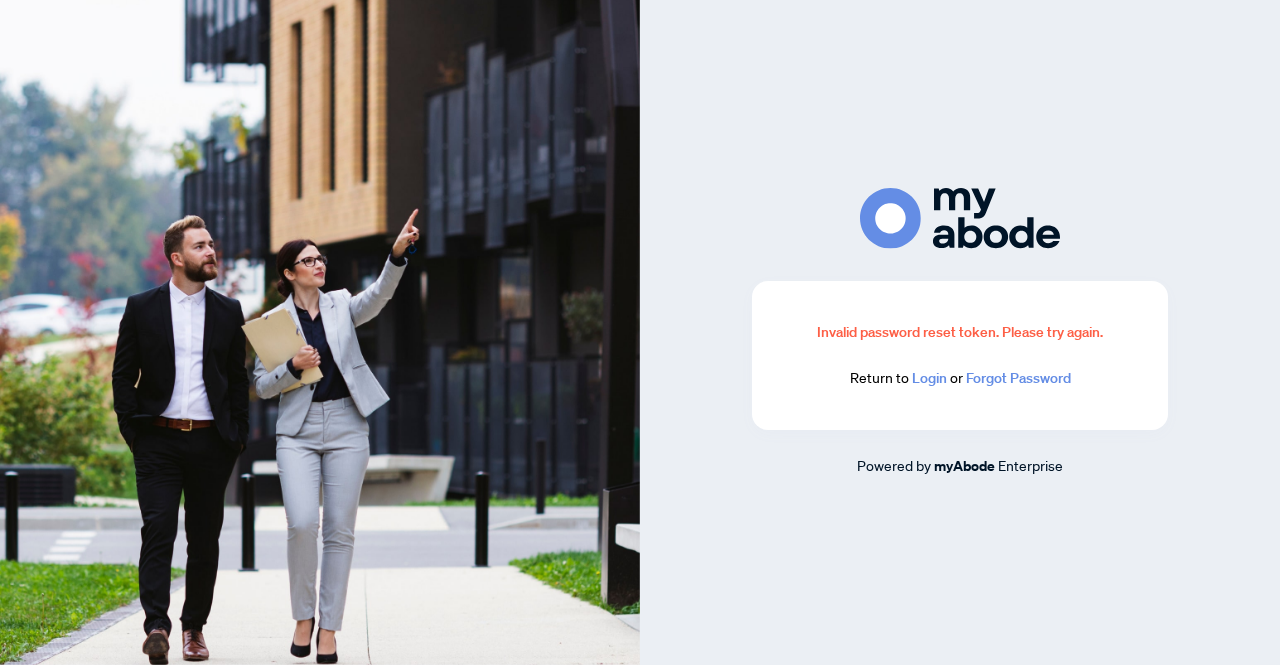 click on "Login" at bounding box center [929, 378] 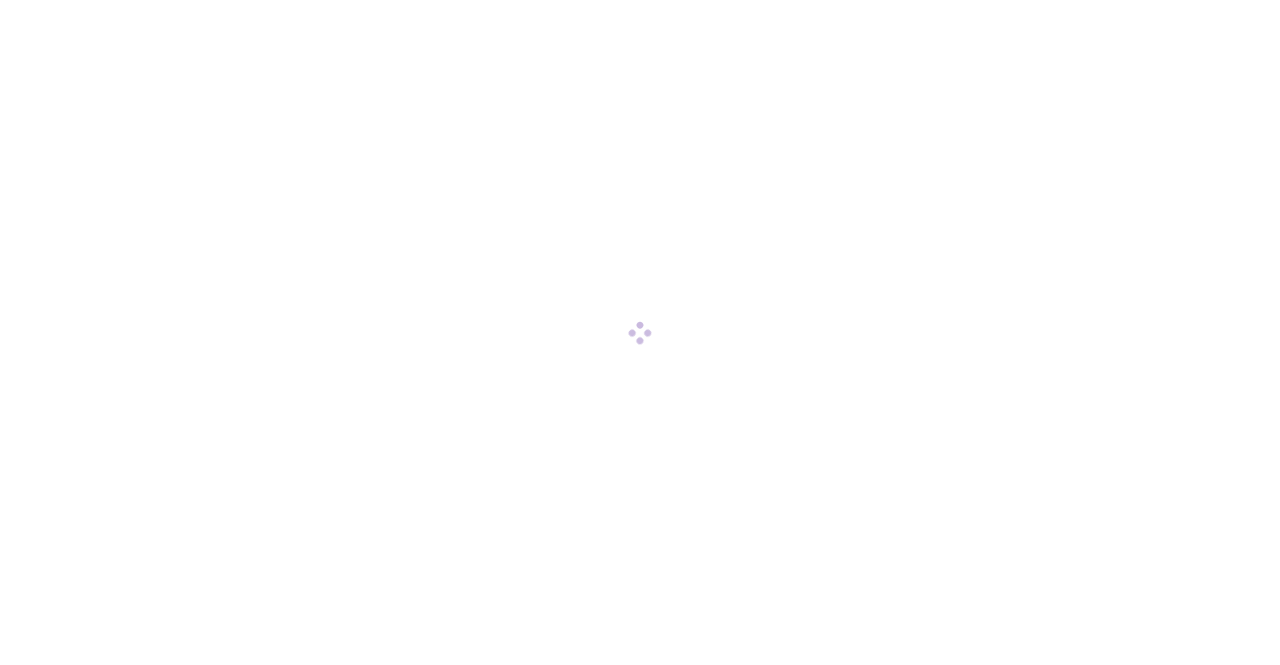 scroll, scrollTop: 0, scrollLeft: 0, axis: both 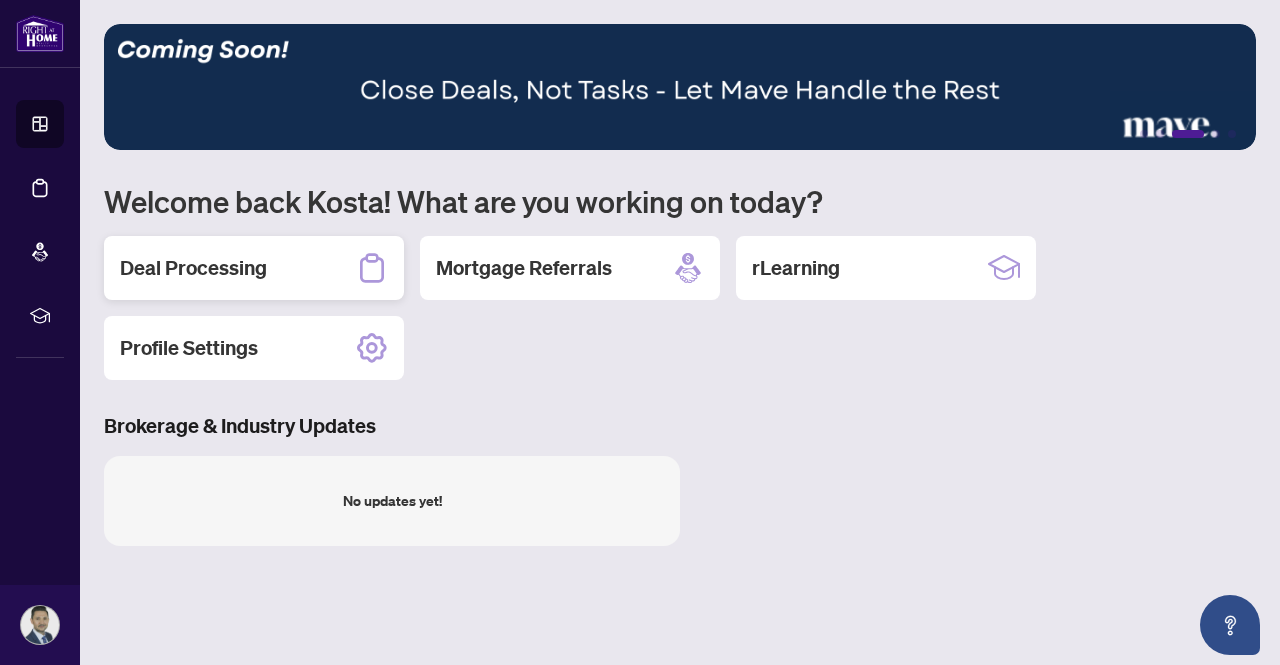 click on "Deal Processing" at bounding box center [254, 268] 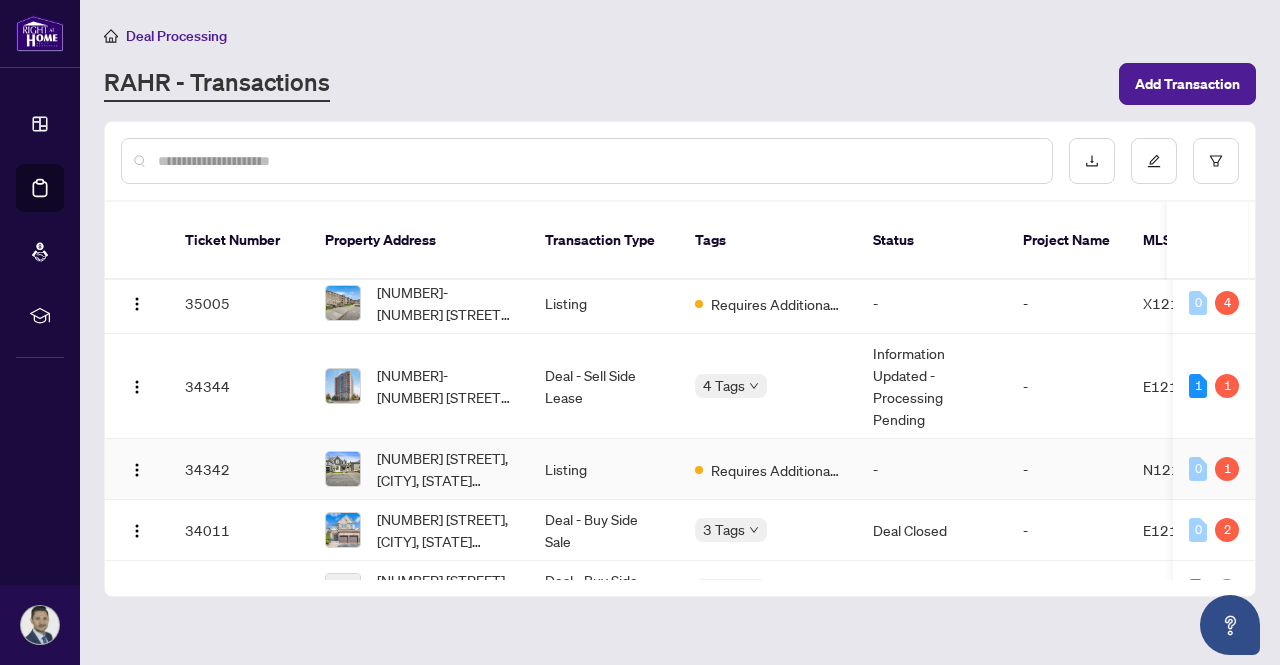 scroll, scrollTop: 600, scrollLeft: 0, axis: vertical 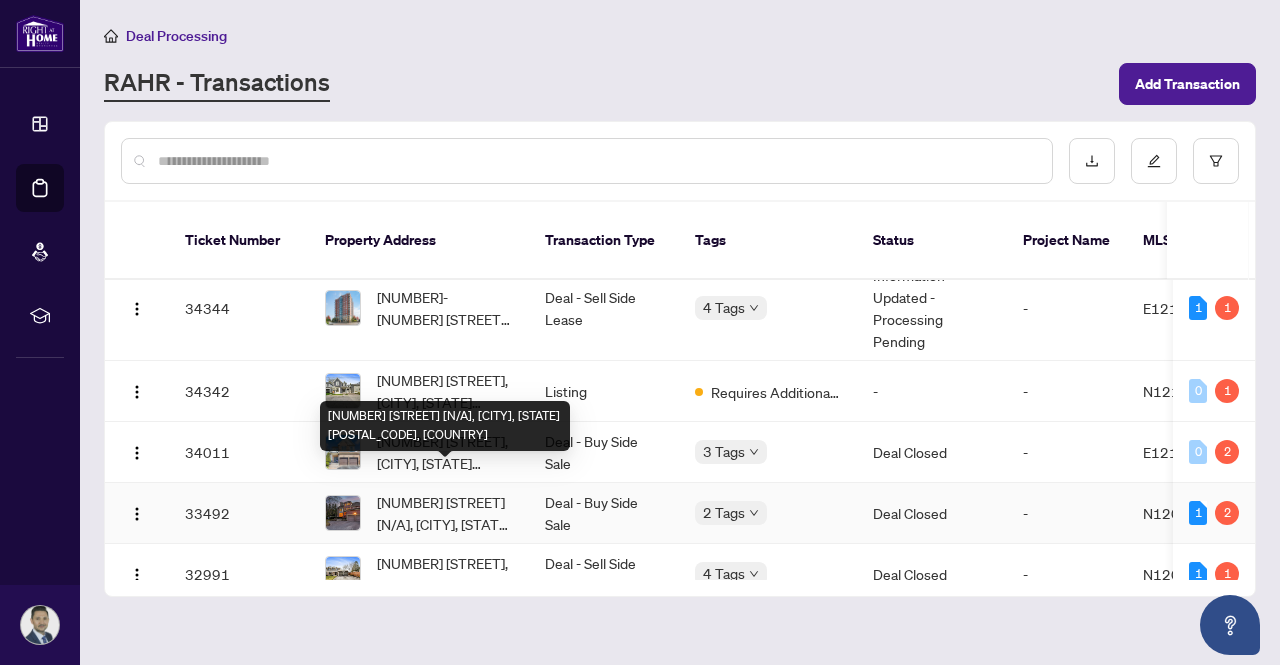 click on "97 Marsh Harbour N/A, Aurora, Ontario L4G 5Y8, Canada" at bounding box center (445, 513) 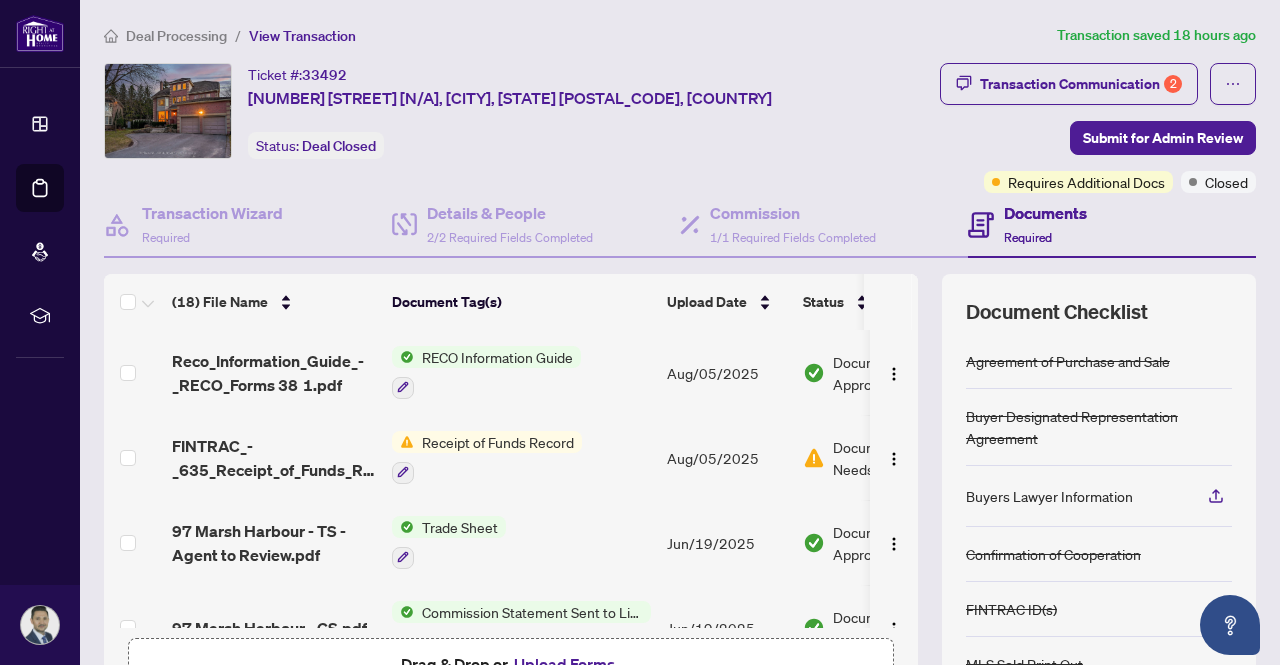 click on "Deal Processing / View Transaction Transaction saved   18 hours ago Ticket #:  33492 97 Marsh Harbour N/A, Aurora, Ontario L4G 5Y8, Canada Status:   Deal Closed Transaction Communication 2 Submit for Admin Review Requires Additional Docs Closed Transaction Wizard Required Details & People 2/2 Required Fields Completed Commission 1/1 Required Fields Completed Documents Required (18) File Name Document Tag(s) Upload Date Status             Reco_Information_Guide_-_RECO_Forms 38 1.pdf RECO Information Guide Aug/05/2025 Document Approved FINTRAC_-_635_Receipt_of_Funds_Record_-_PropTx-OREA 8 1.pdf Receipt of Funds Record Aug/05/2025 Document Needs Work 1 97 Marsh Harbour - TS - Agent to Review.pdf Trade Sheet Jun/19/2025 Document Approved 97 Marsh Harbour - CS.pdf Commission Statement Sent to Listing Brokerage Jun/19/2025 Document Approved 120_Amendment_to_Agreement_of_Purchase_and_Sale_-_B_-_PropTx-OREA__1_ 1 1.pdf 120 Amendment to Agreement of Purchase and Sale Jun/17/2025 Document Approved FINTRAC ID(s)" at bounding box center [680, 438] 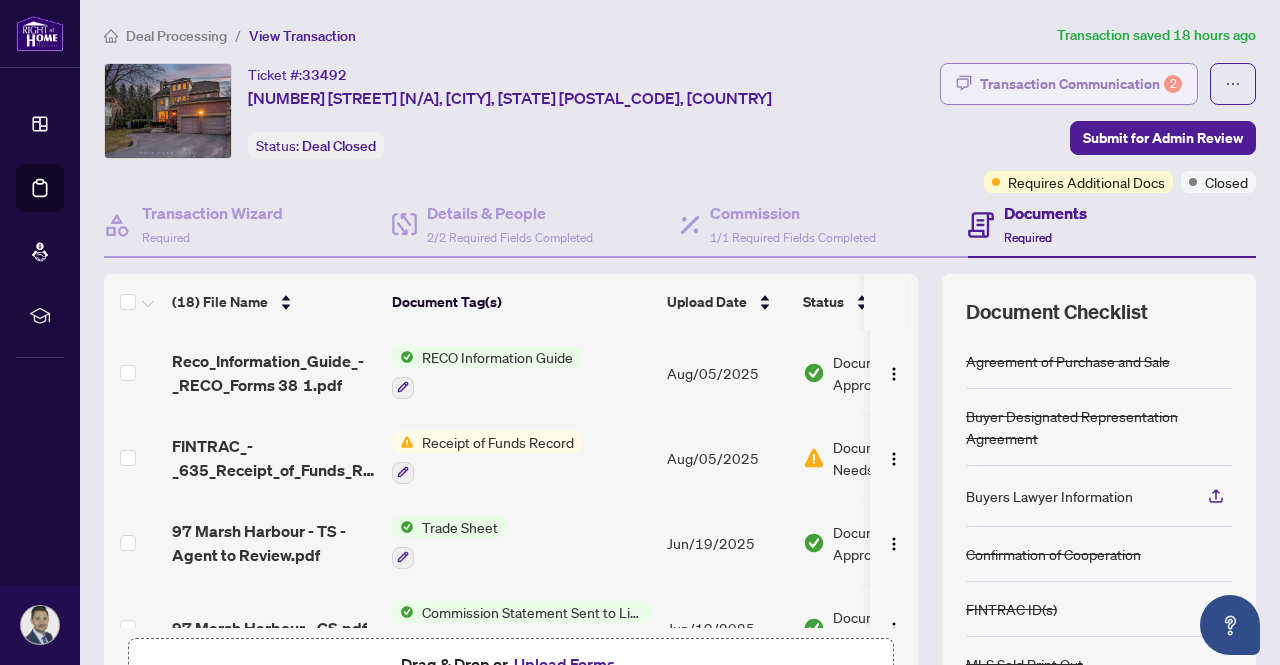 click on "Transaction Communication 2" at bounding box center [1081, 84] 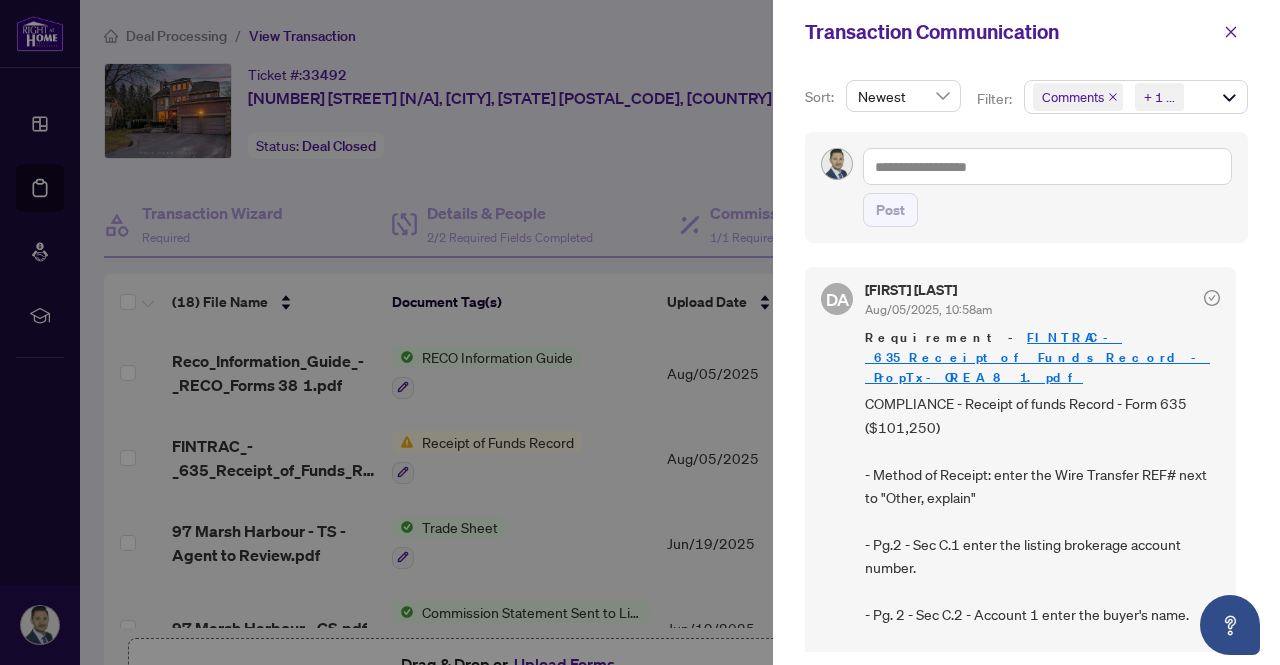 scroll, scrollTop: 100, scrollLeft: 0, axis: vertical 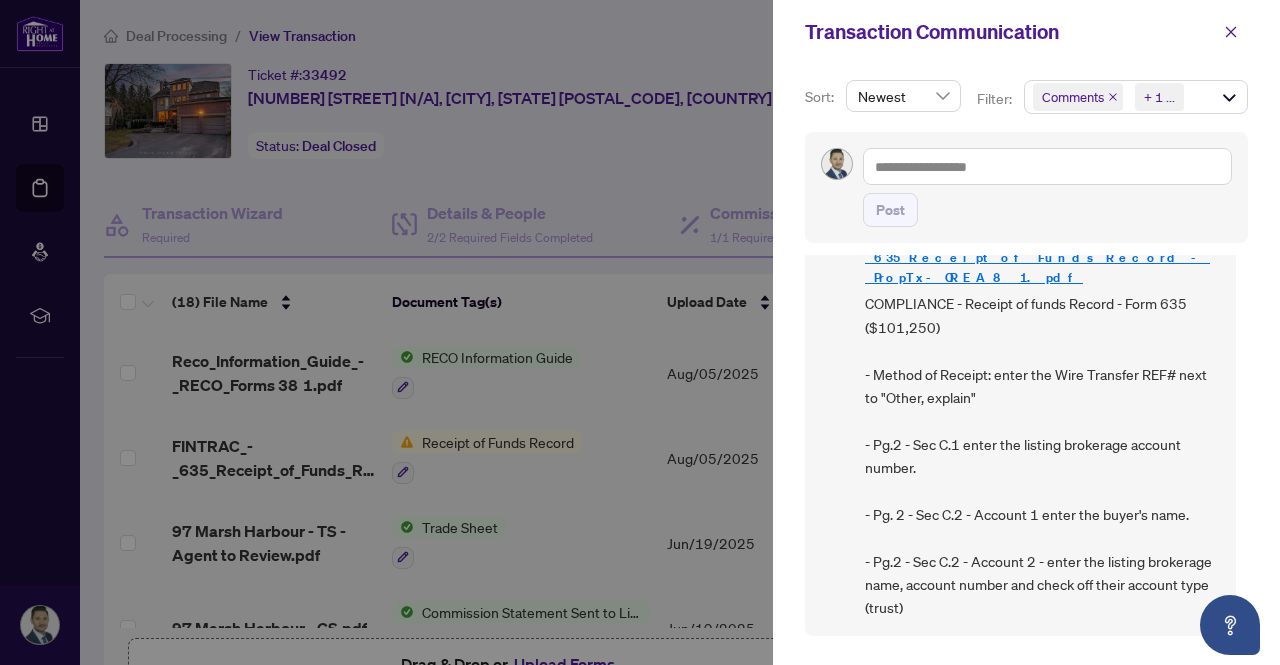 click at bounding box center (640, 332) 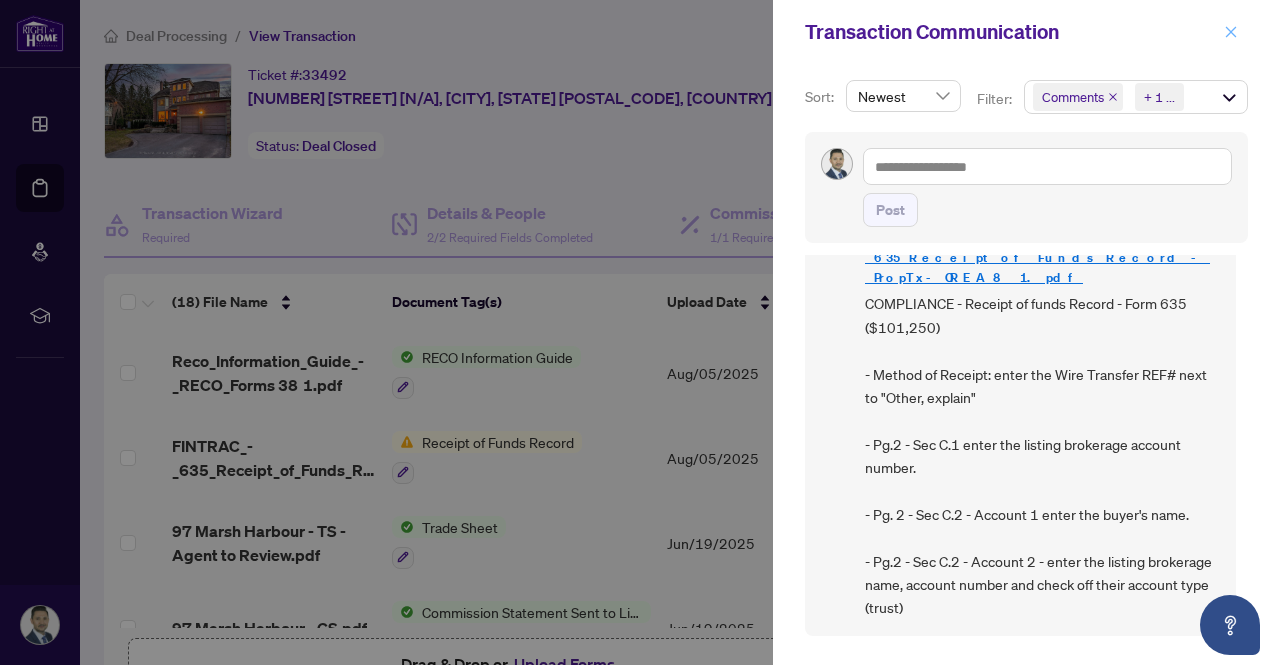 click 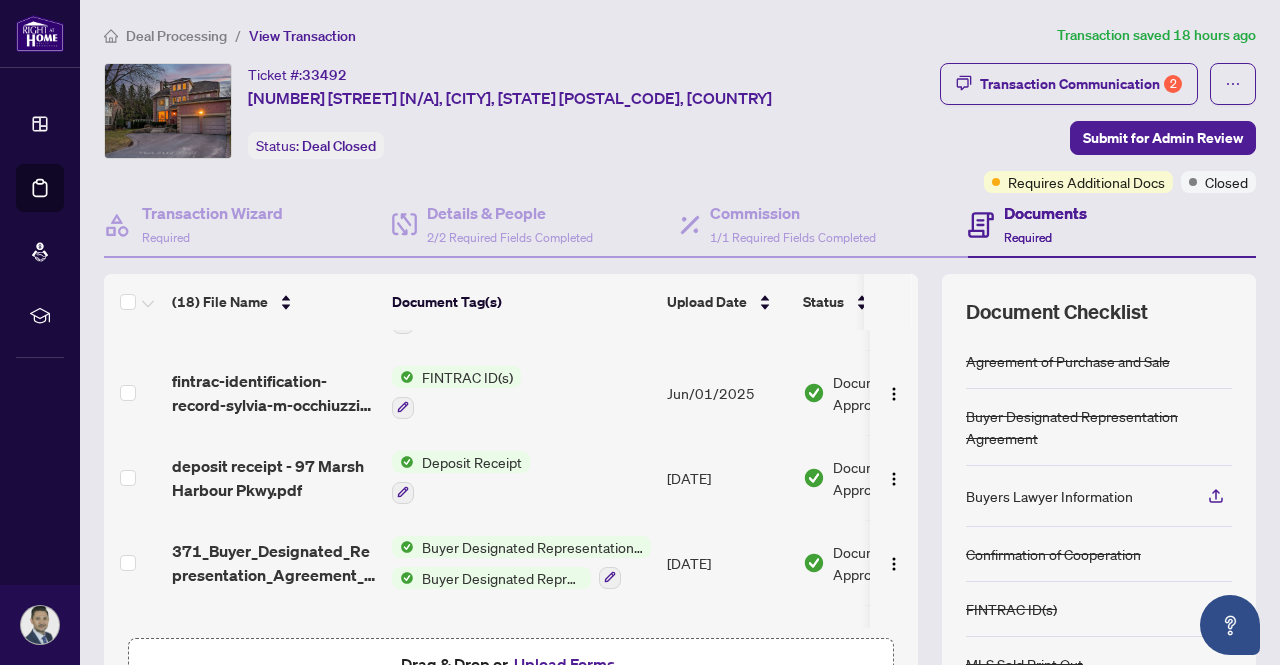 scroll, scrollTop: 500, scrollLeft: 0, axis: vertical 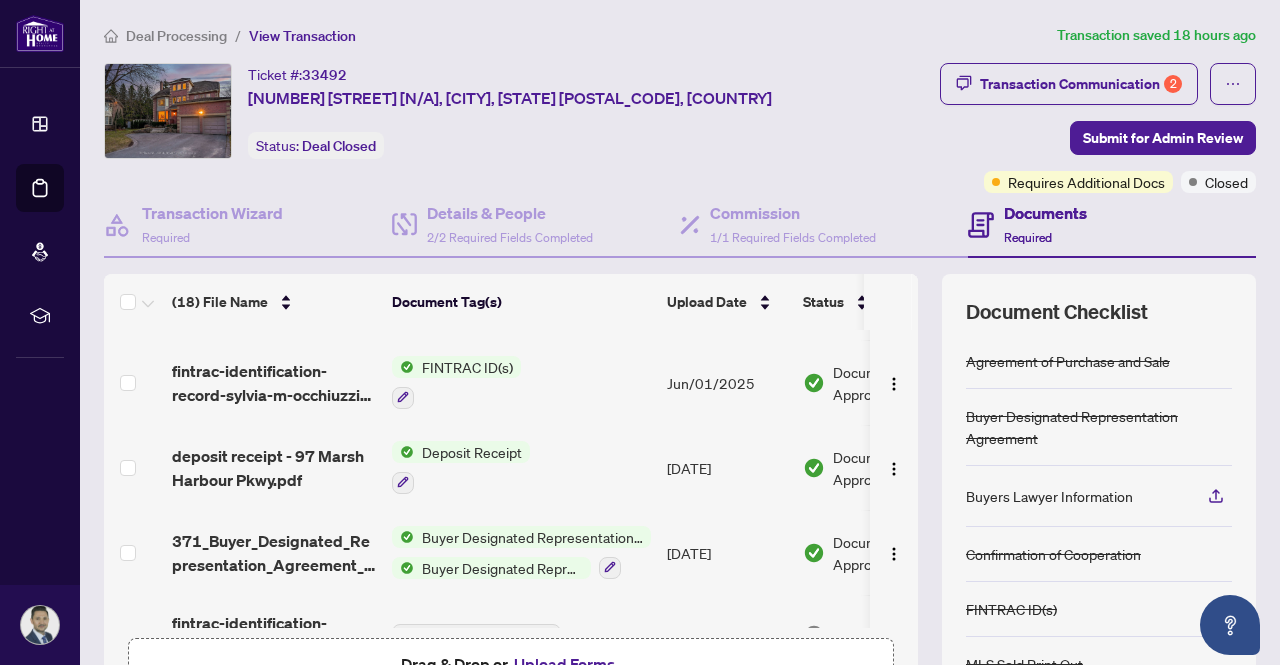 click on "Deposit Receipt" at bounding box center [472, 452] 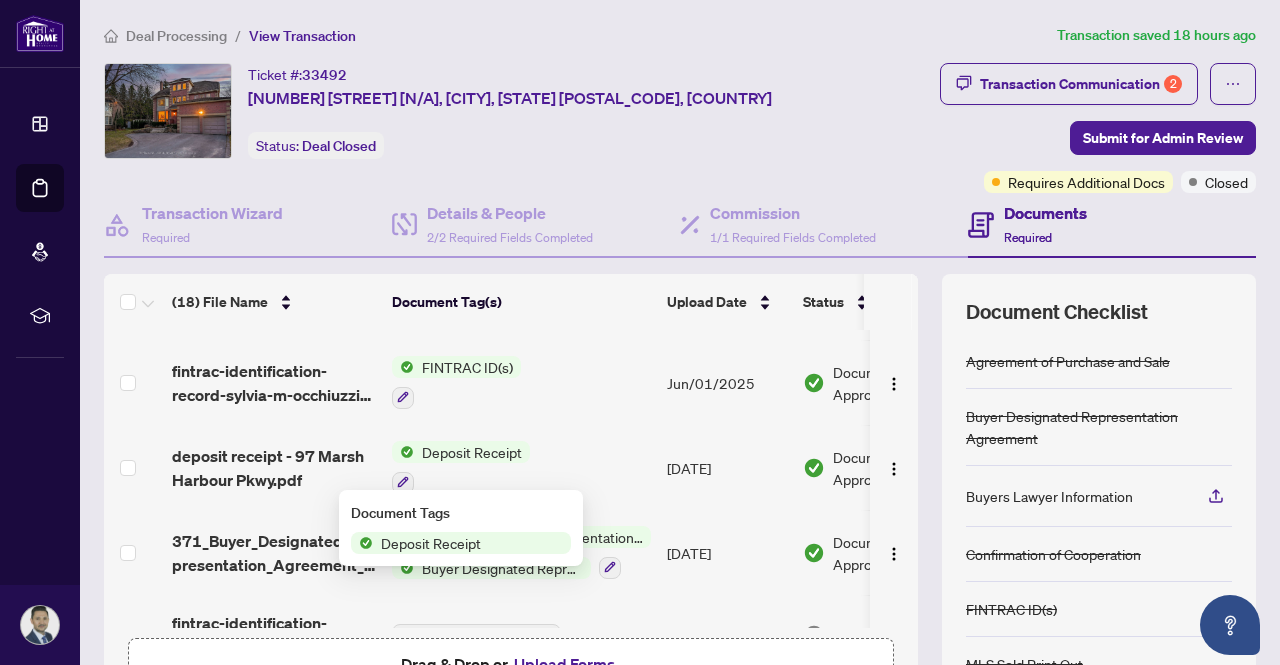click on "Deposit Receipt" at bounding box center [431, 543] 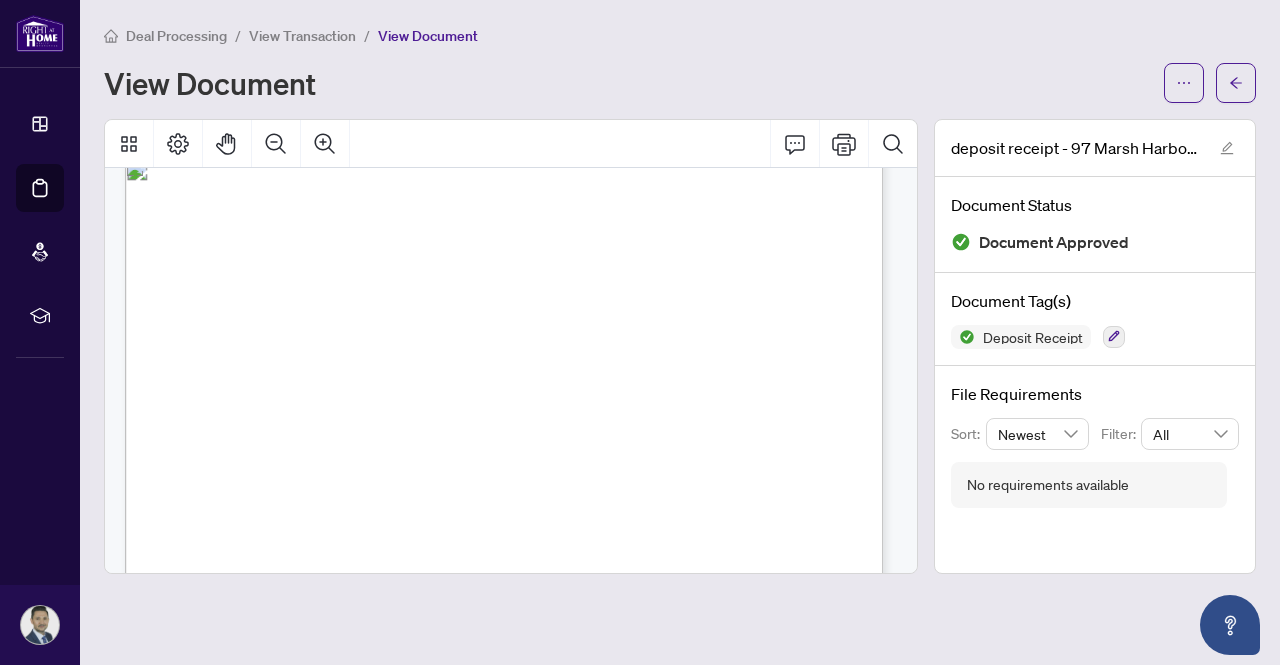 scroll, scrollTop: 0, scrollLeft: 0, axis: both 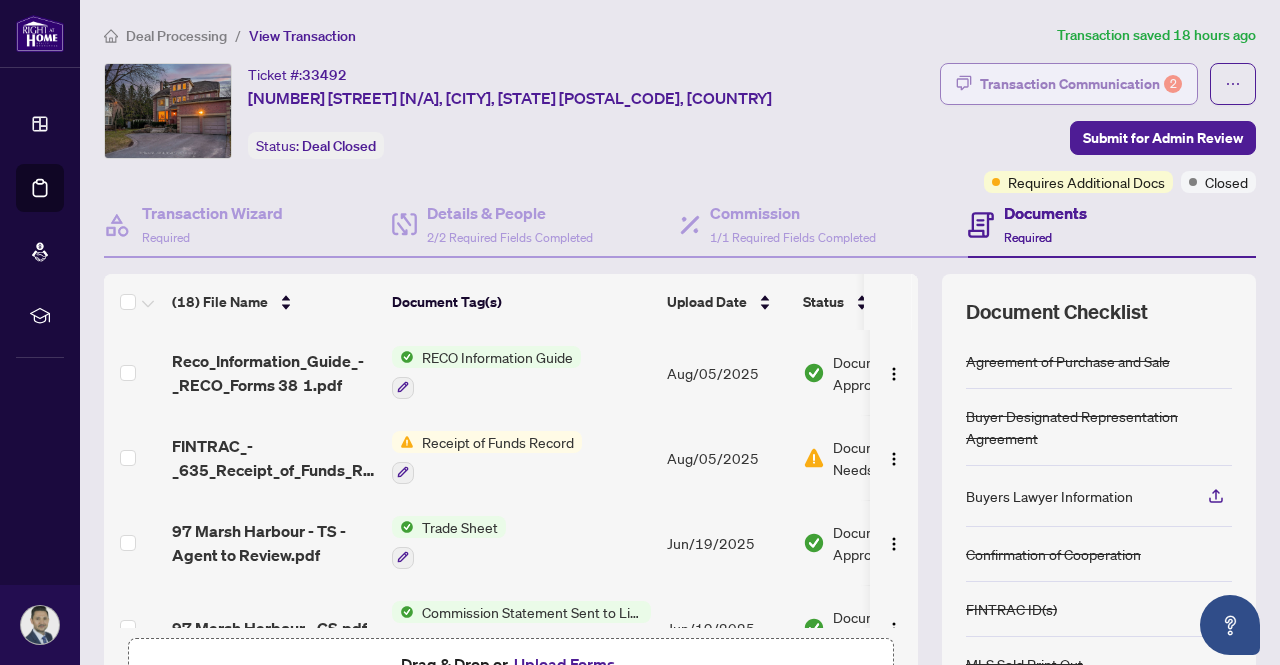 click on "Transaction Communication 2" at bounding box center (1081, 84) 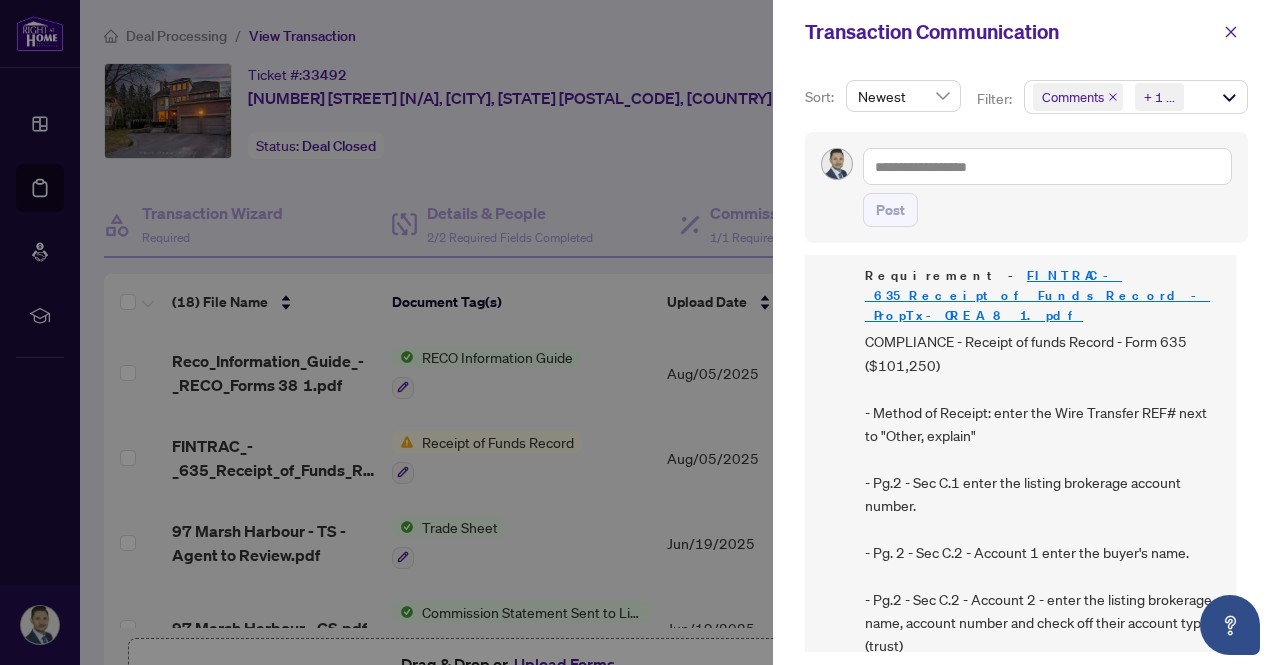 scroll, scrollTop: 100, scrollLeft: 0, axis: vertical 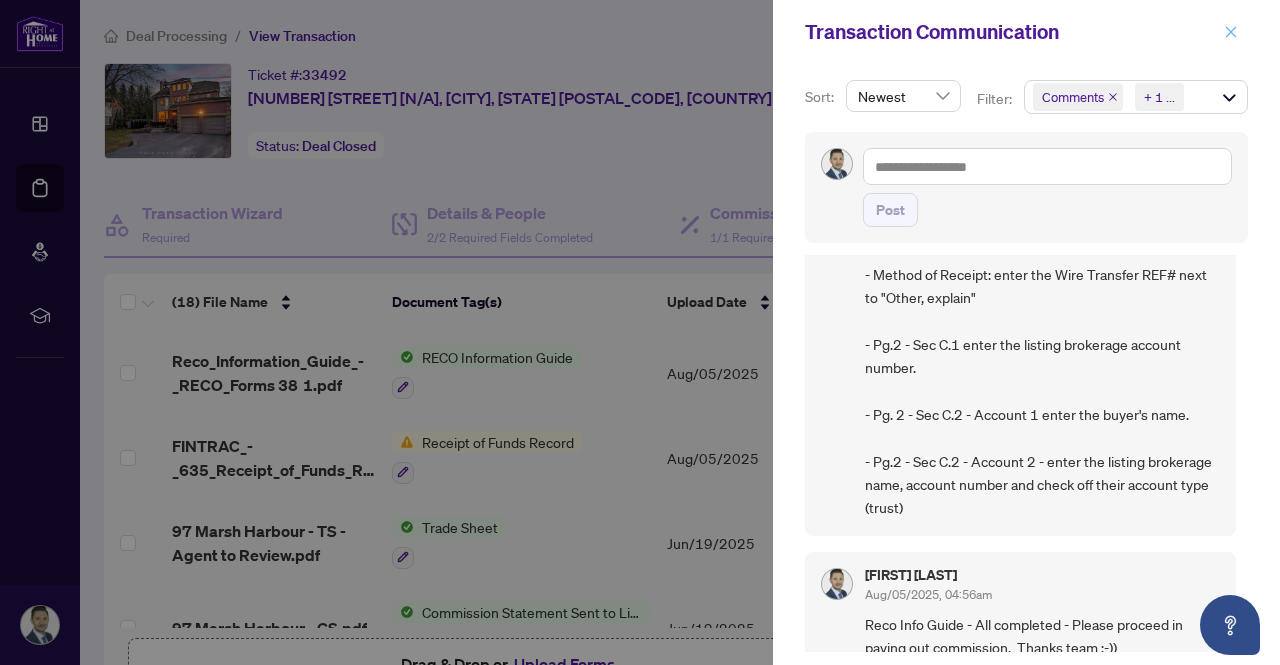click 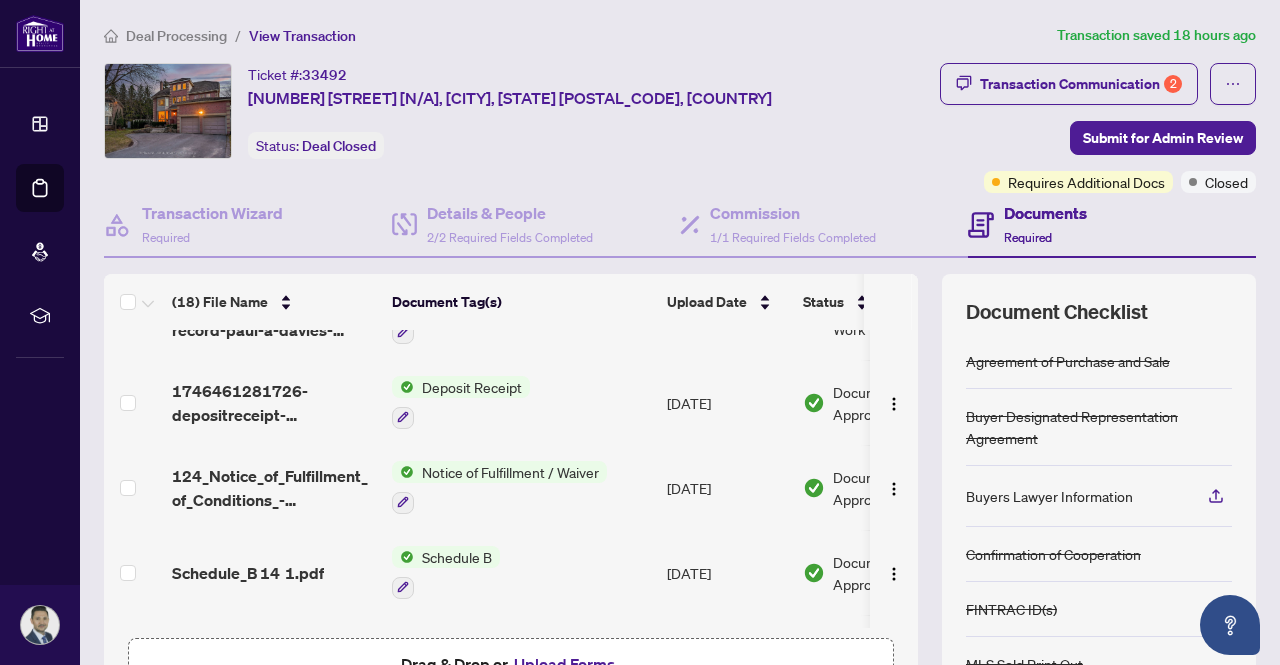 scroll, scrollTop: 1222, scrollLeft: 0, axis: vertical 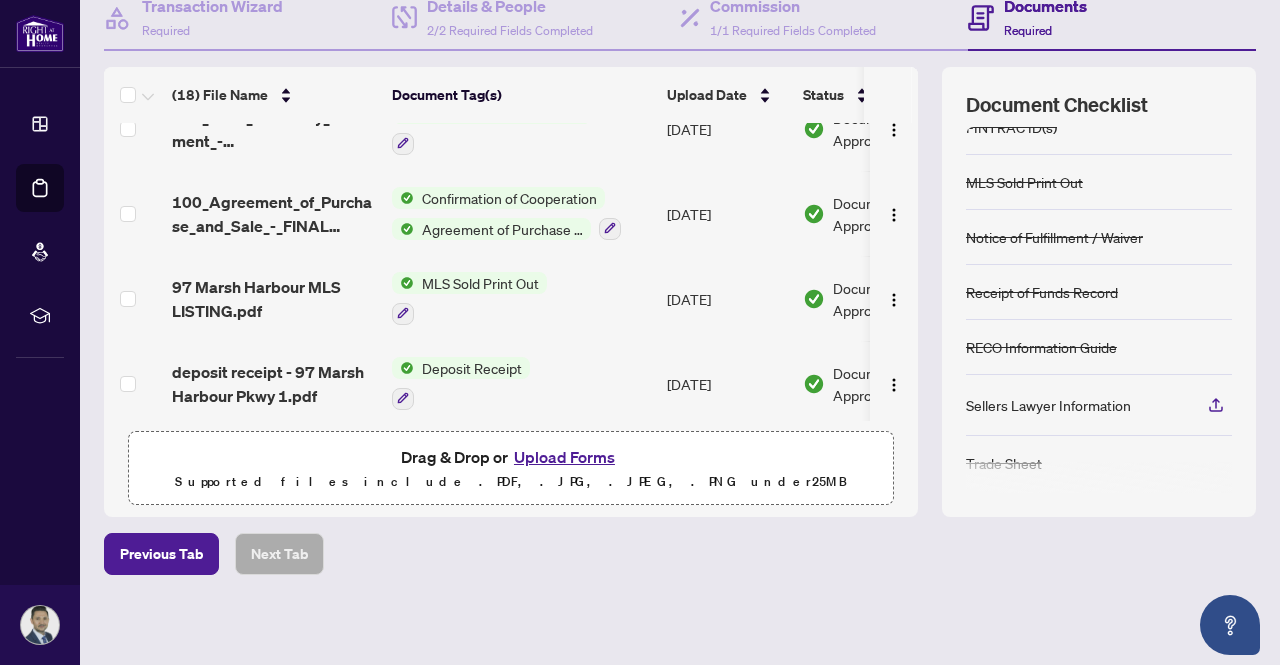 click on "Upload Forms" at bounding box center [564, 457] 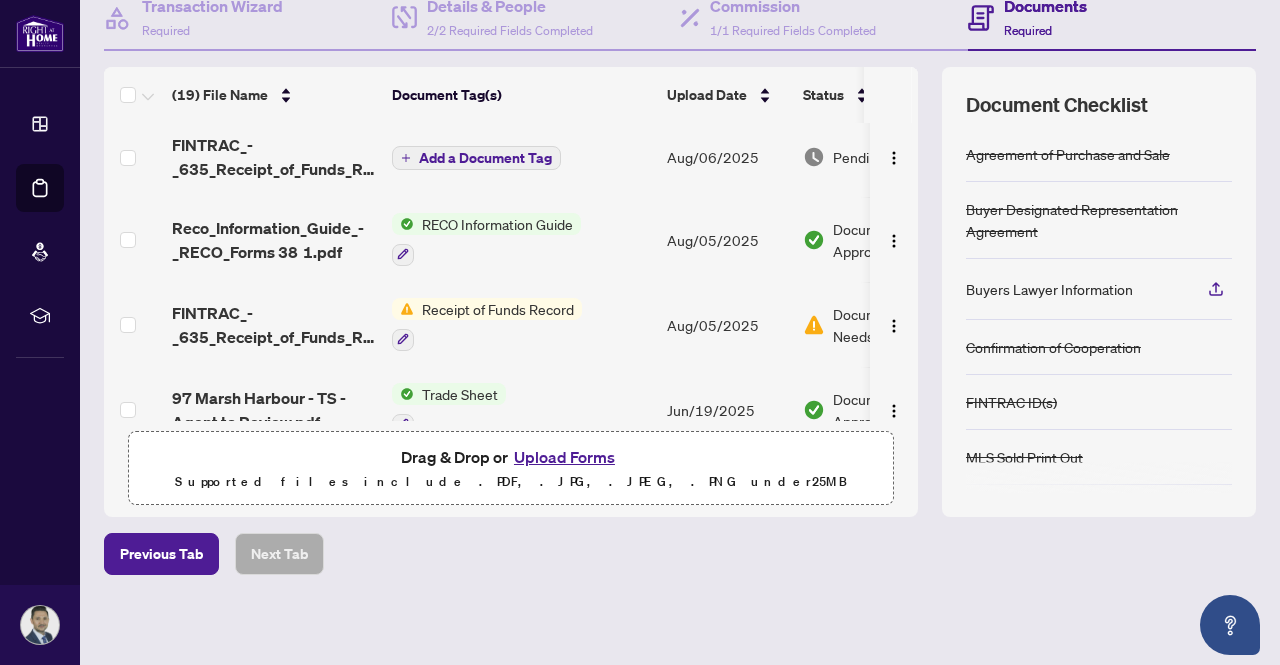 scroll, scrollTop: 0, scrollLeft: 0, axis: both 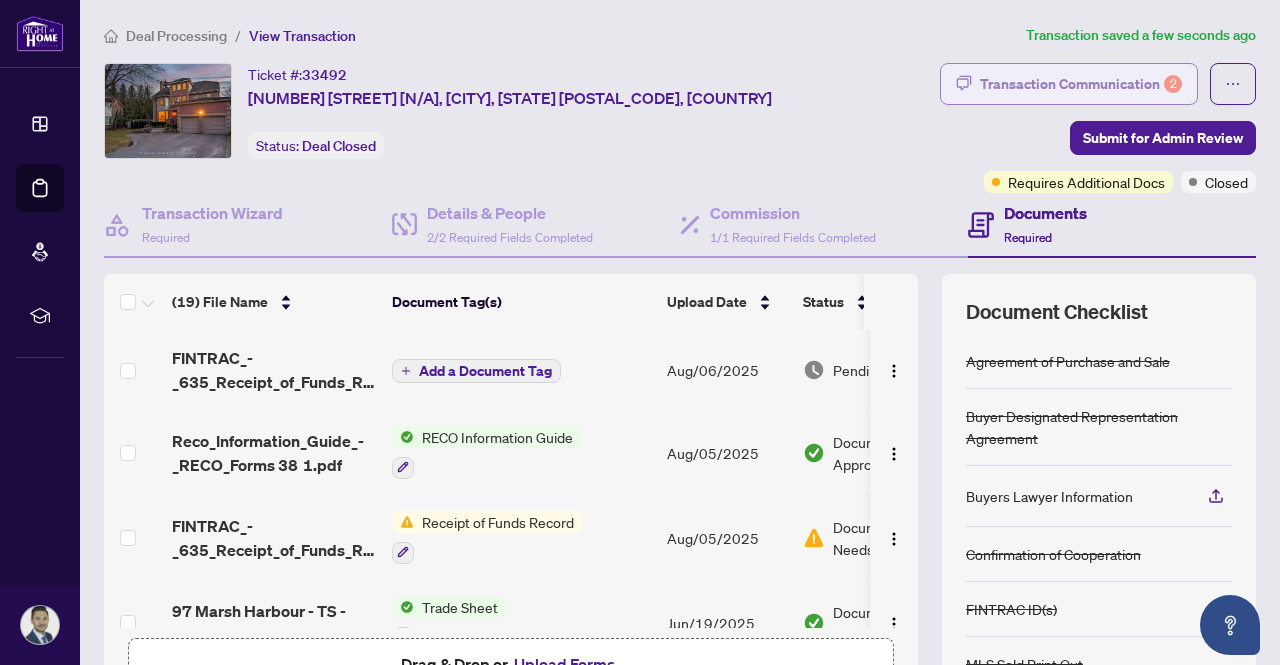 click on "Transaction Communication 2" at bounding box center (1081, 84) 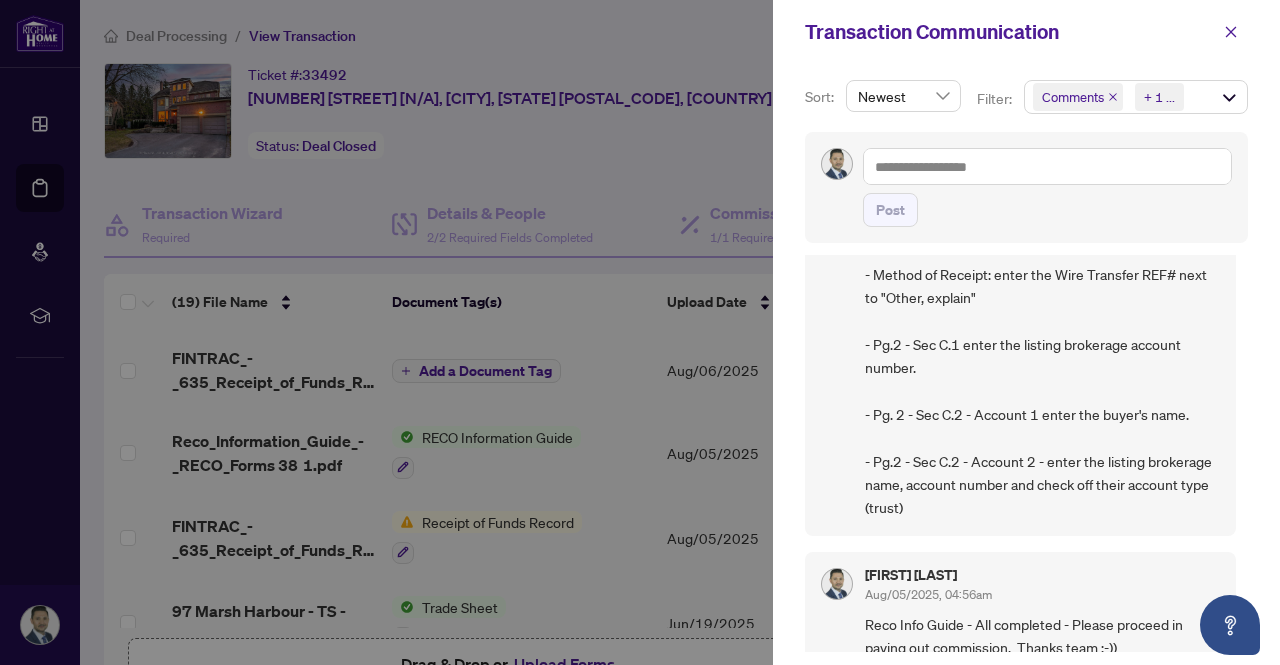 scroll, scrollTop: 0, scrollLeft: 0, axis: both 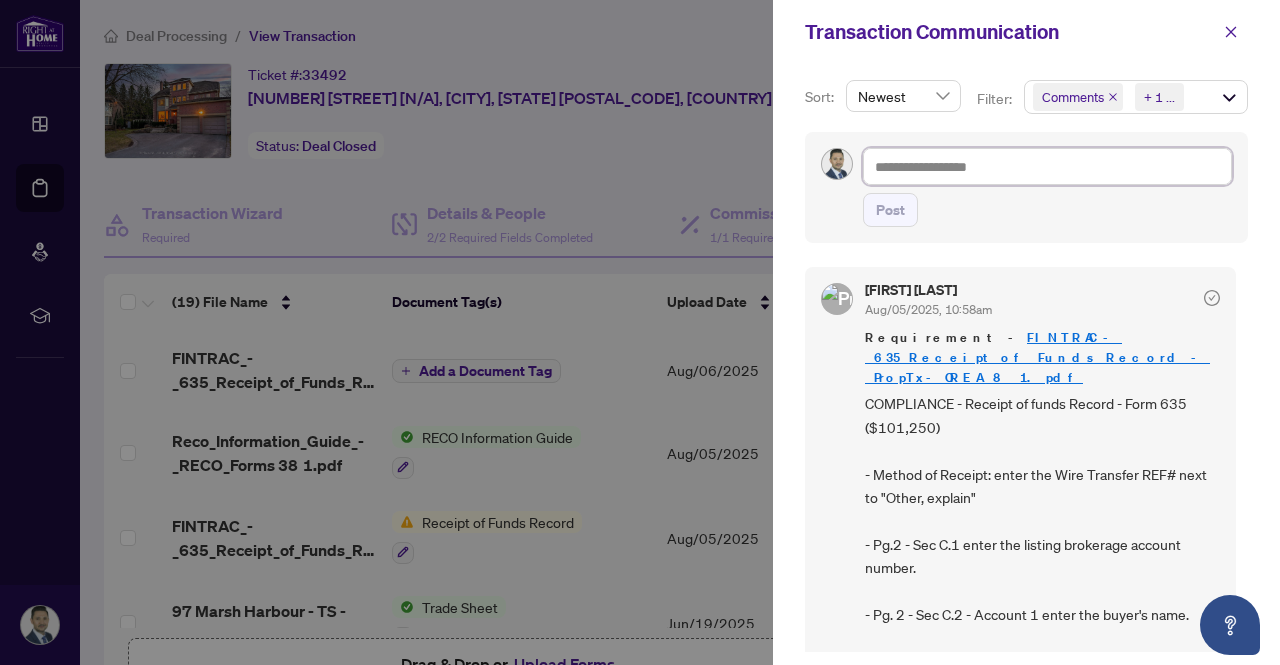click at bounding box center (1047, 166) 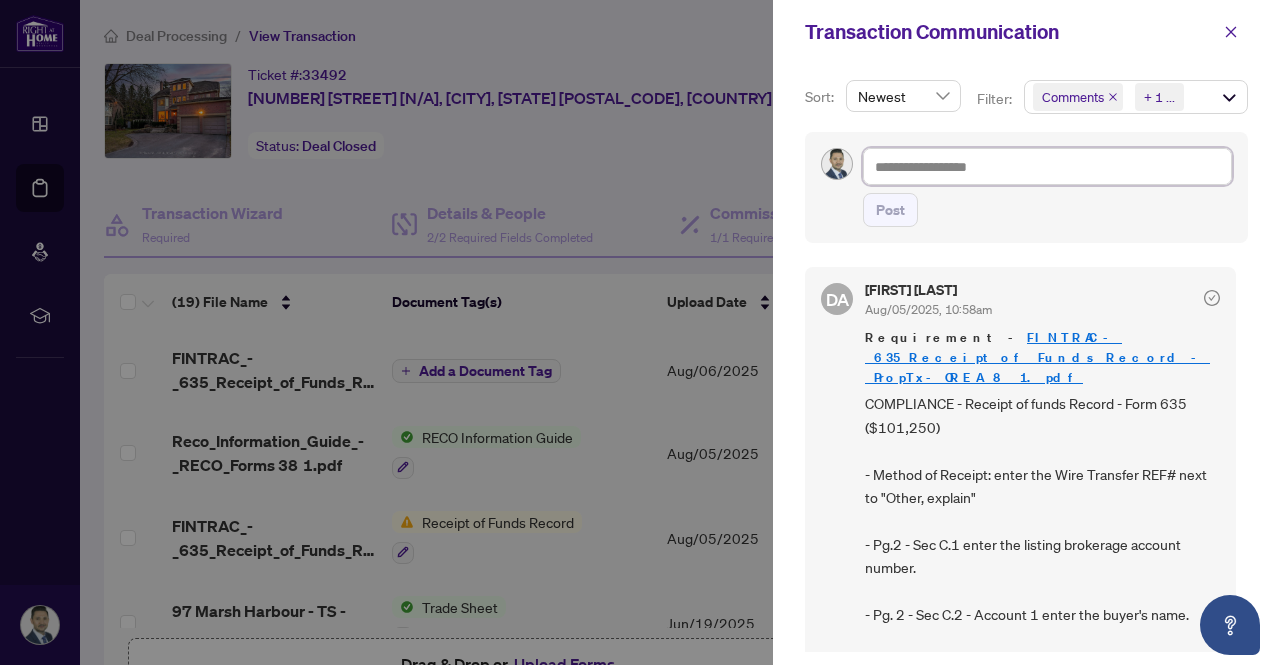 type on "*" 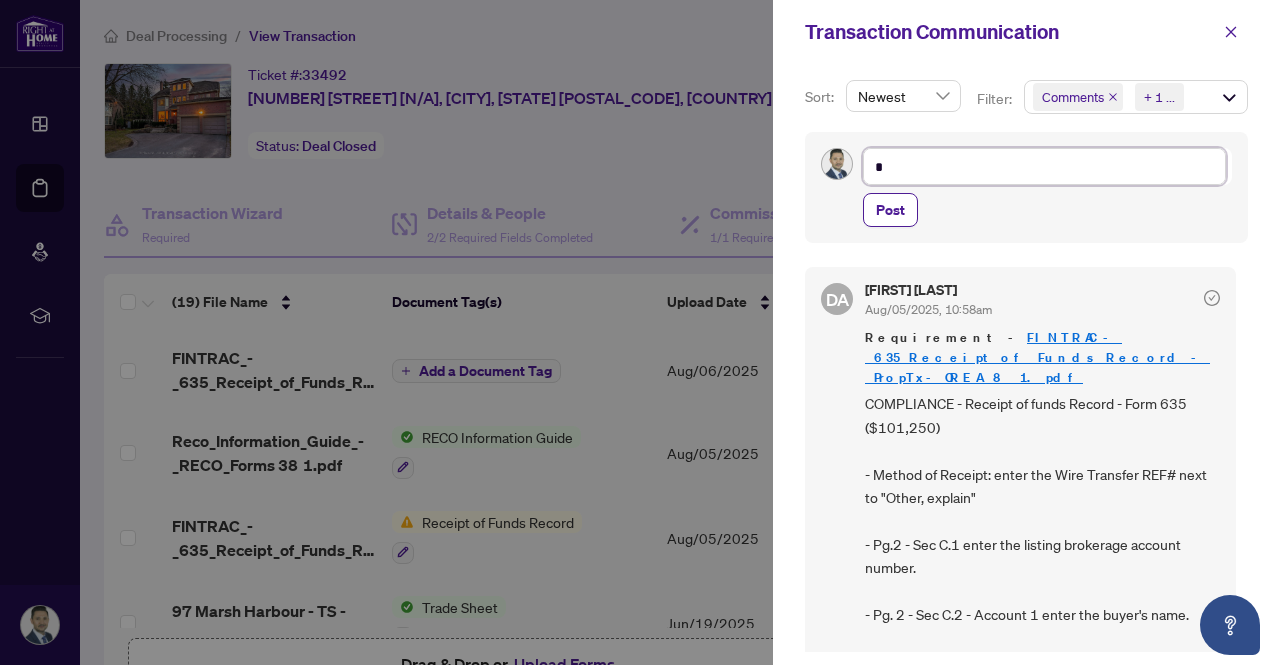 type on "**" 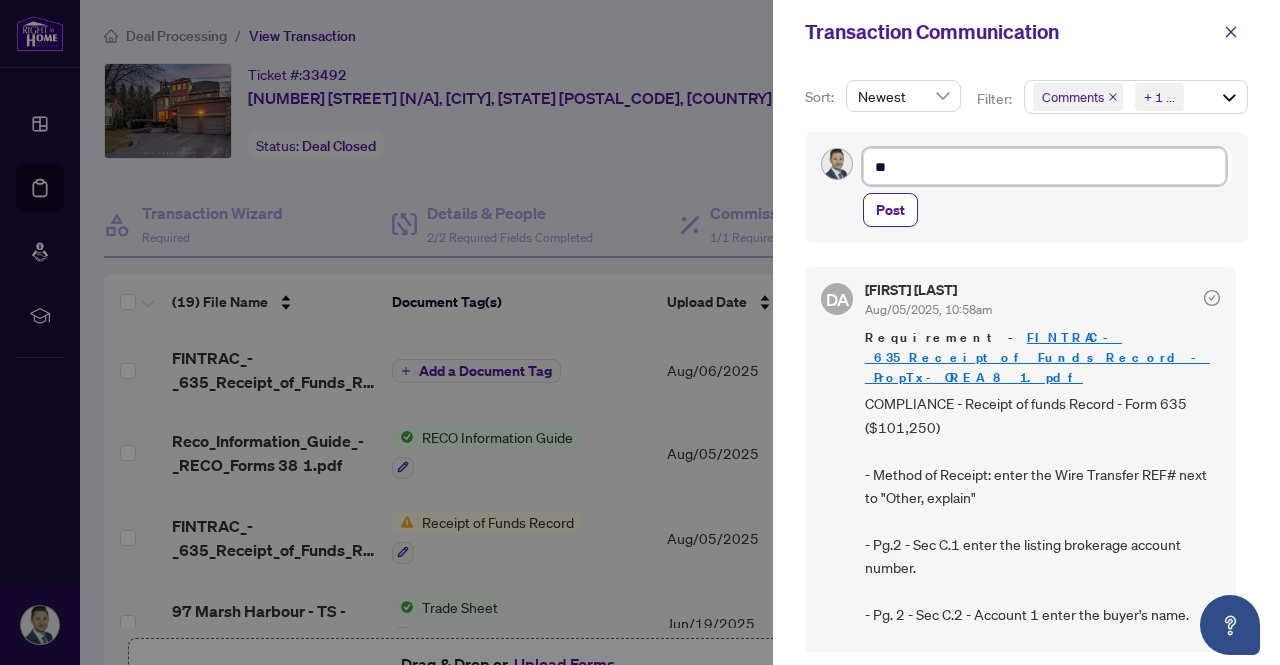 type on "***" 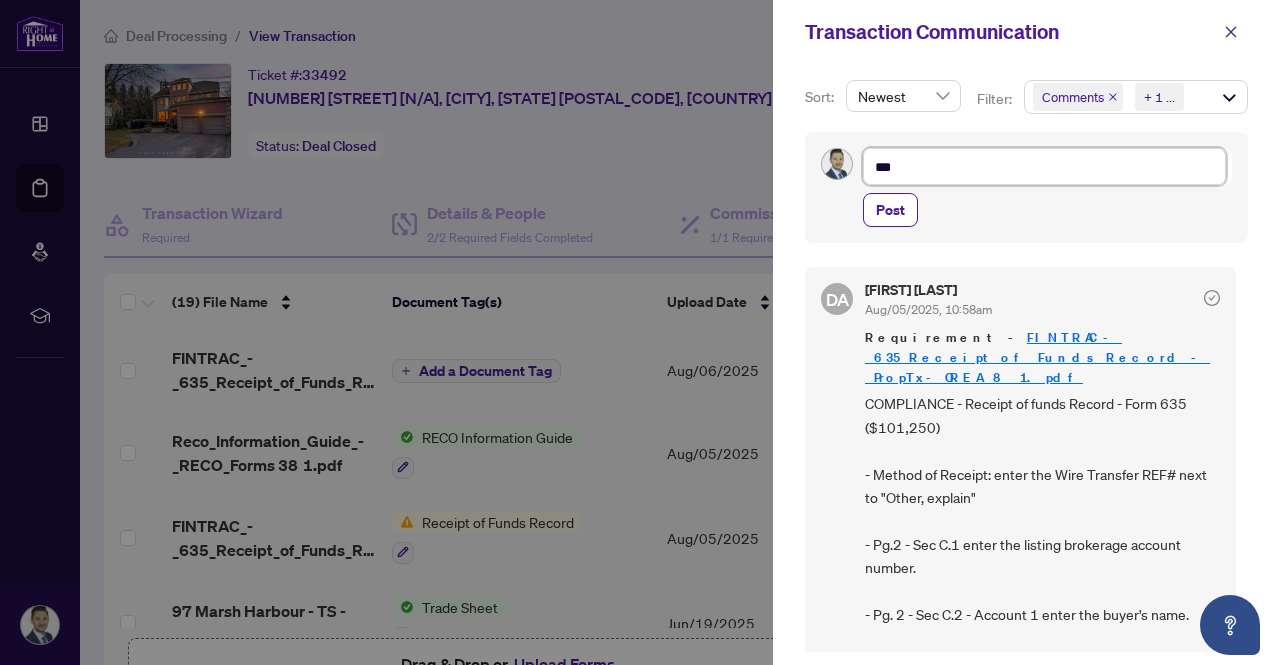 type on "****" 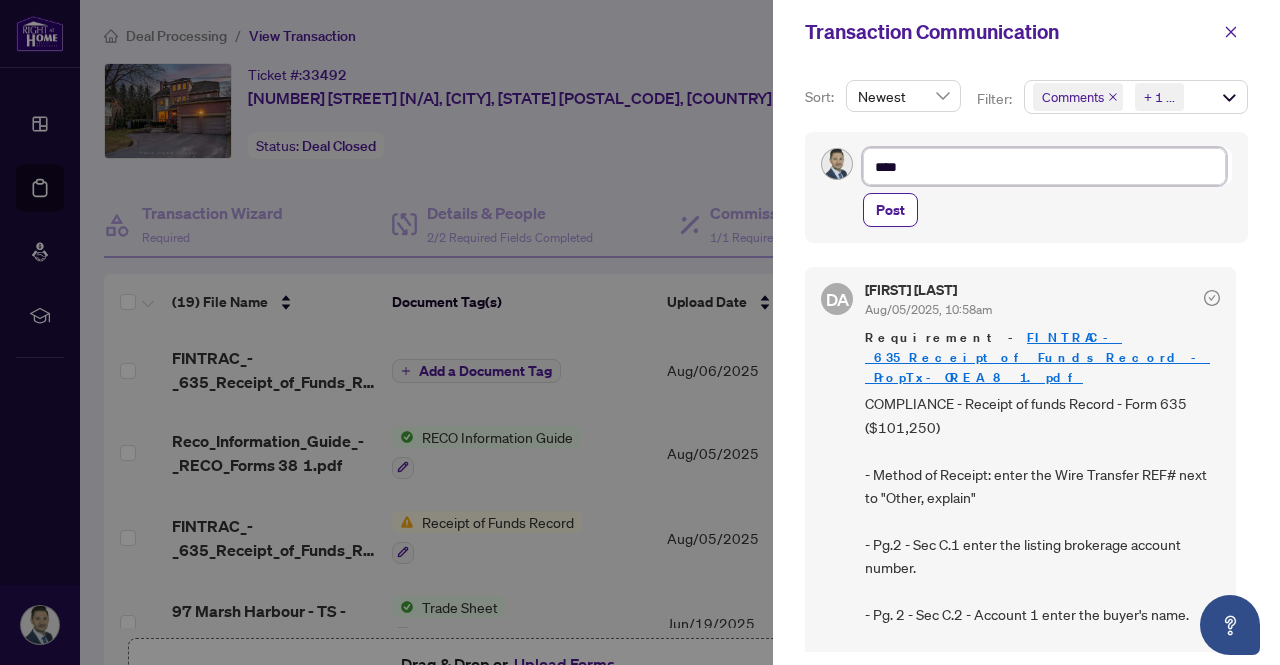 type on "*****" 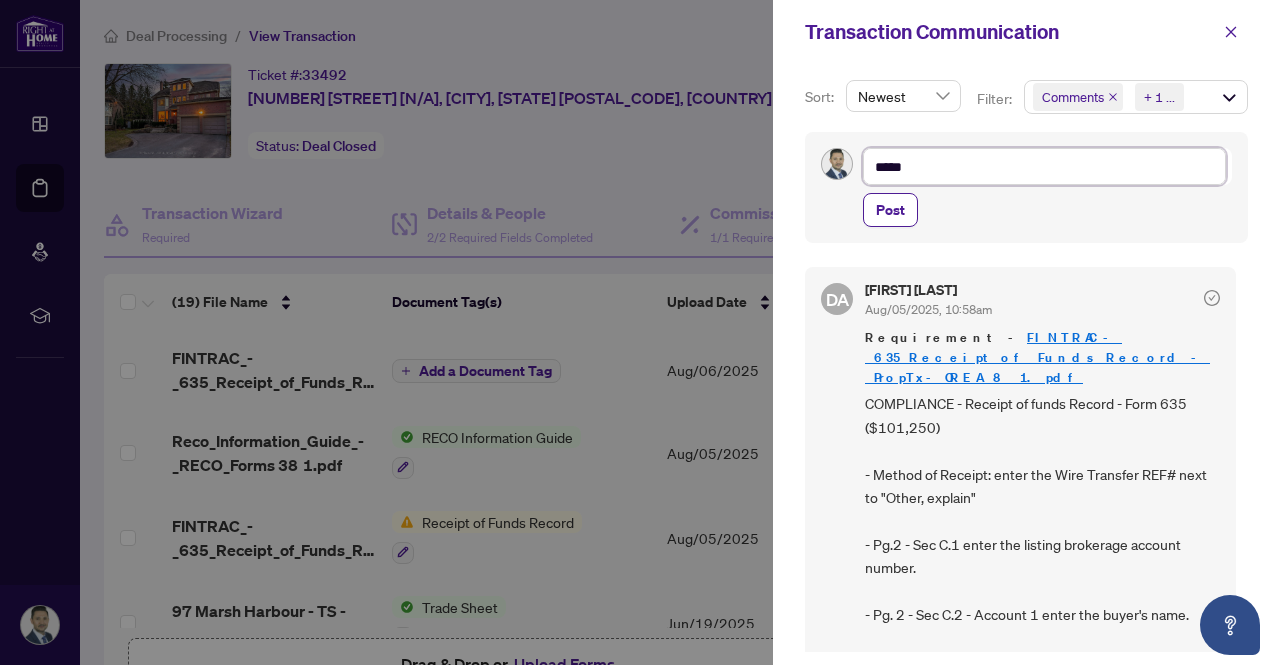 type on "******" 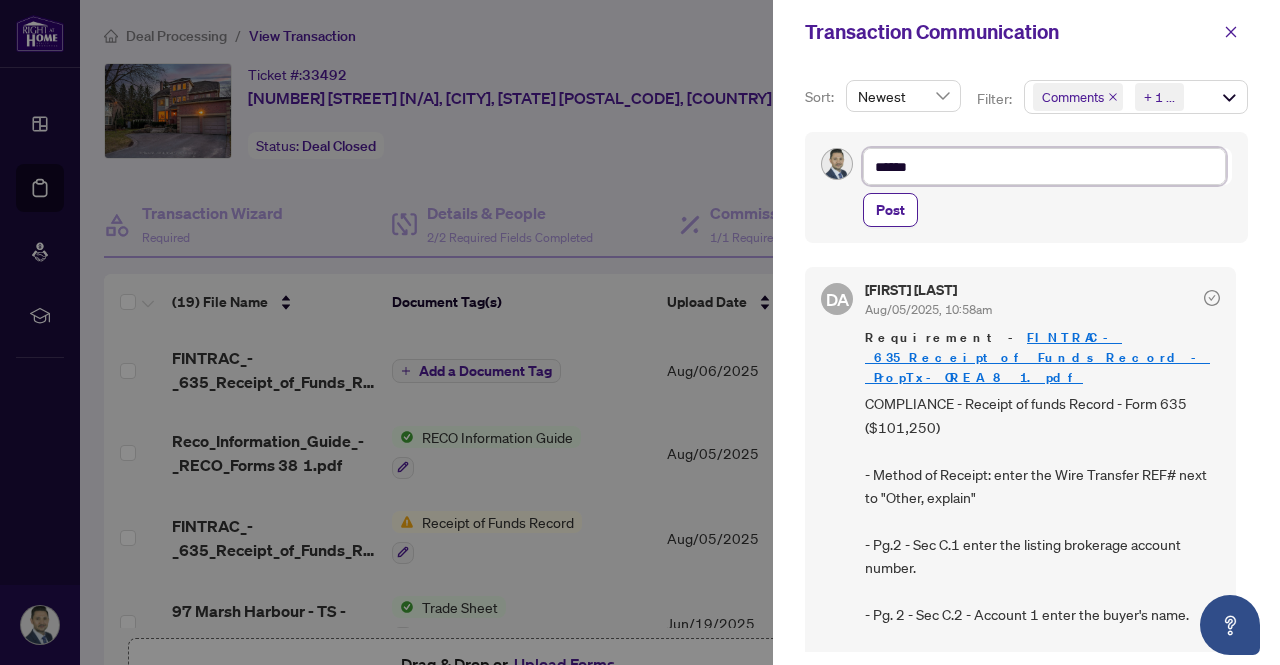 type on "*******" 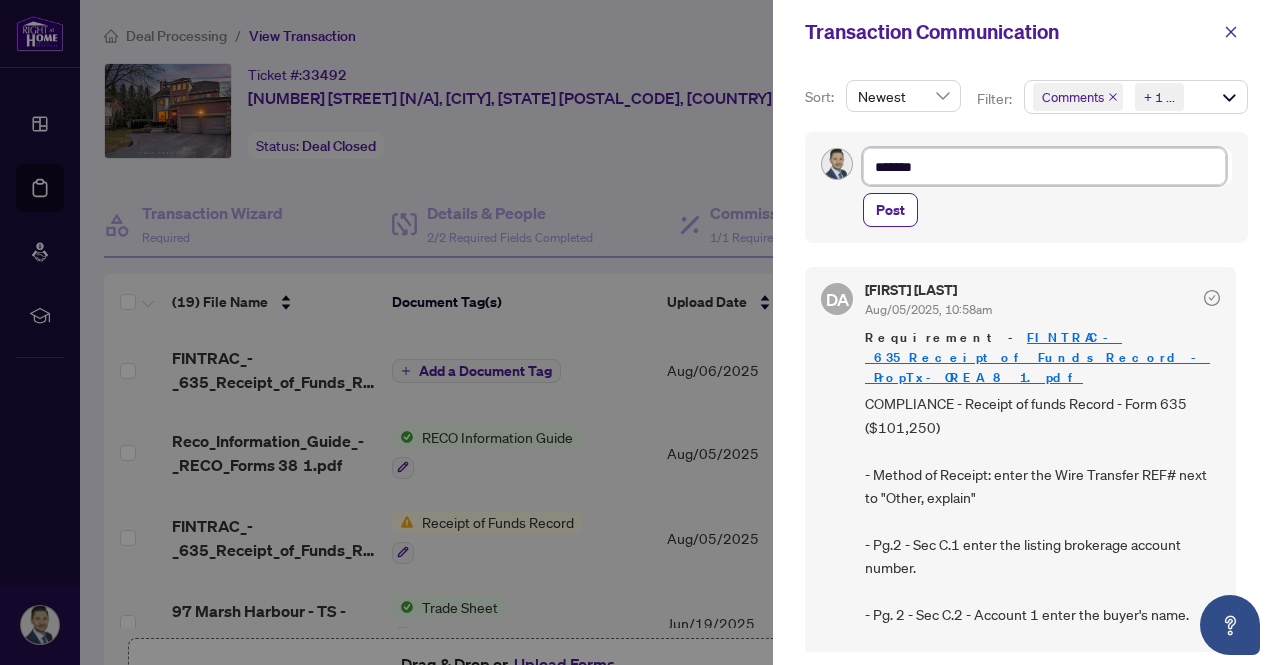 type on "*******" 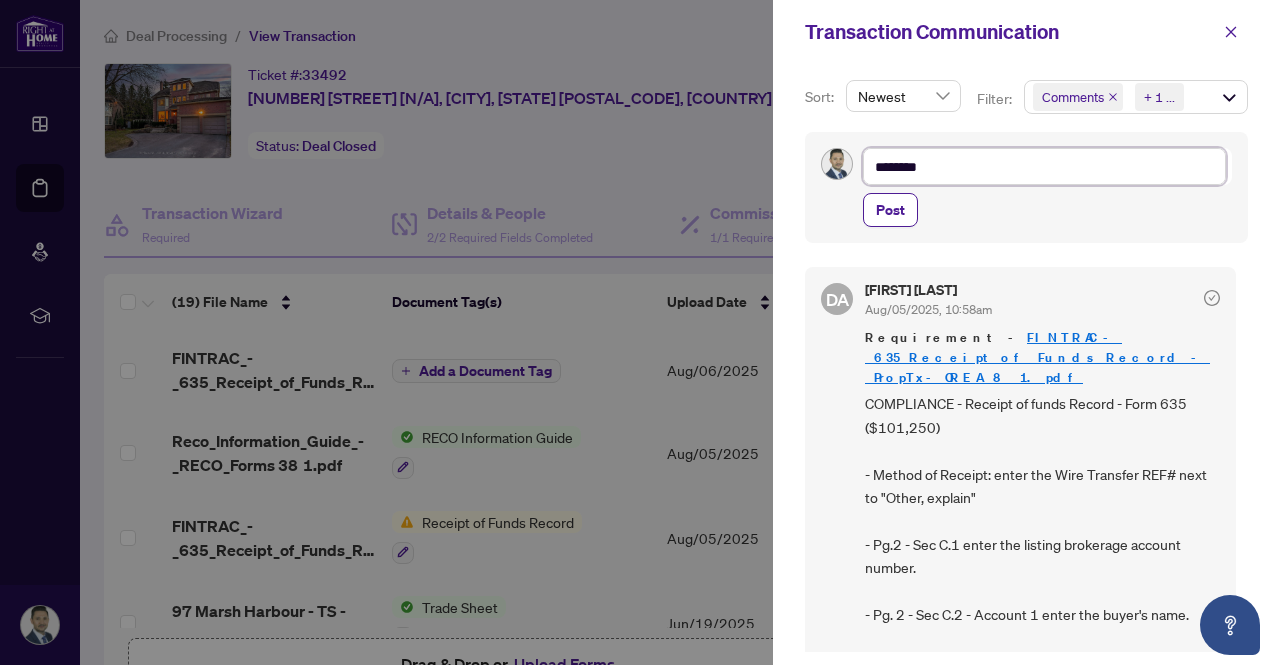 type on "*******" 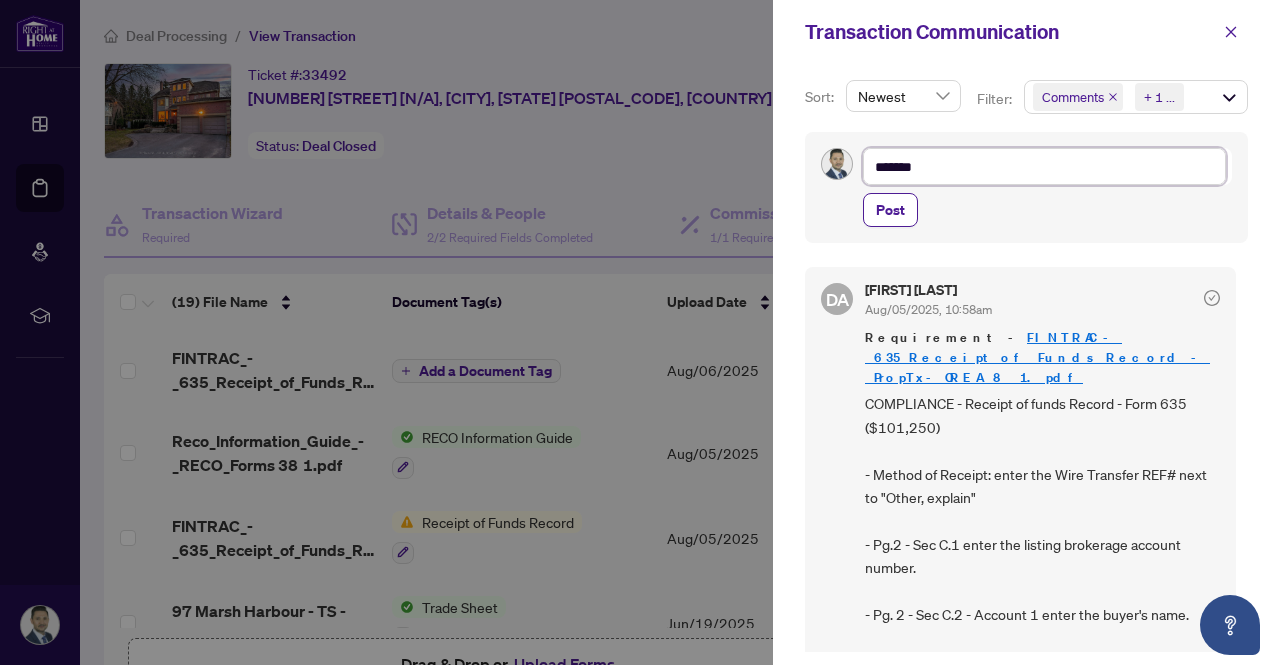 type on "******" 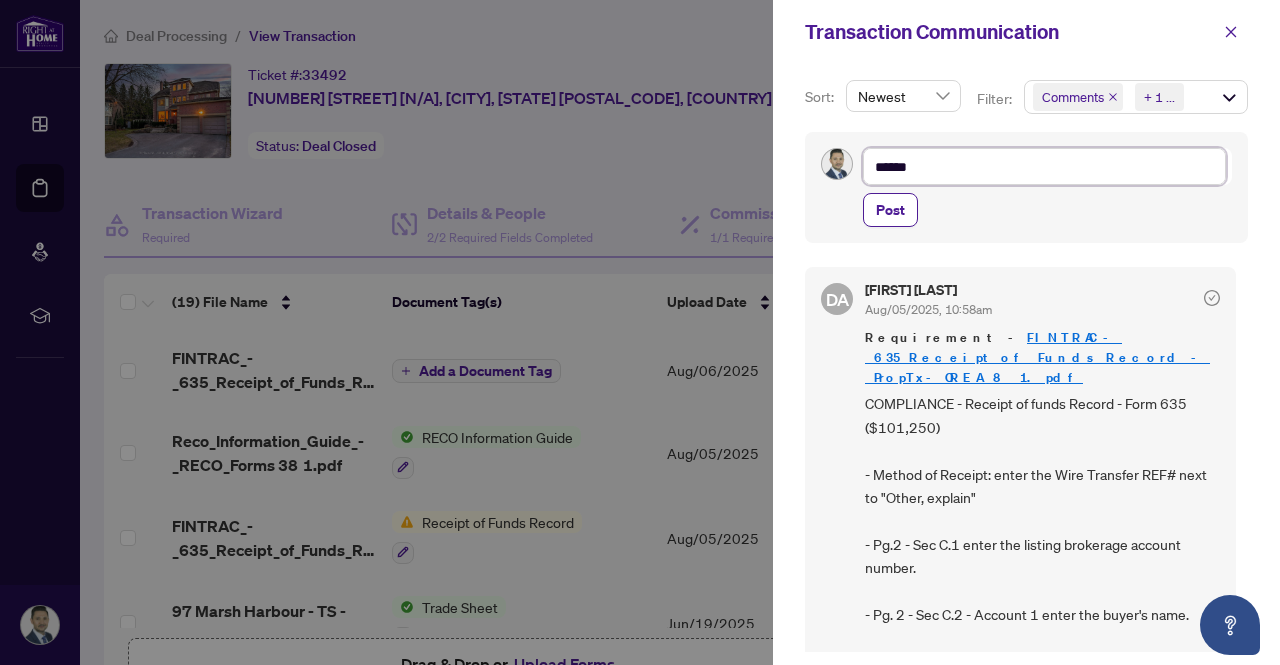 type on "*****" 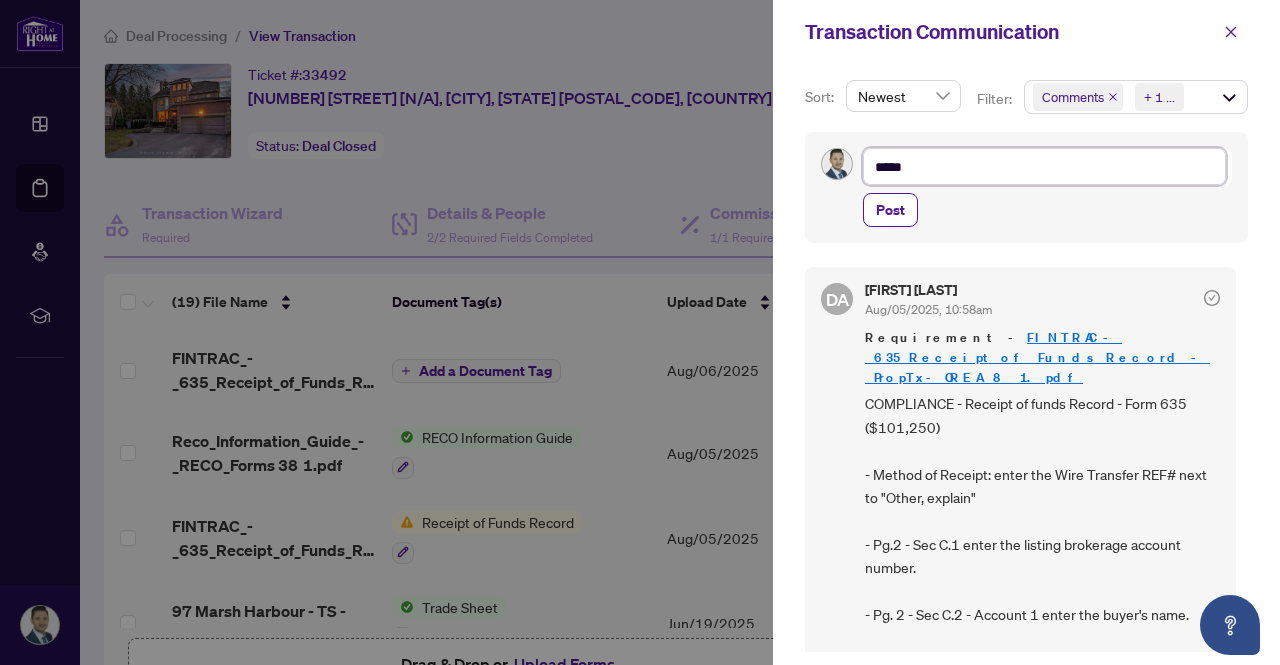 type on "****" 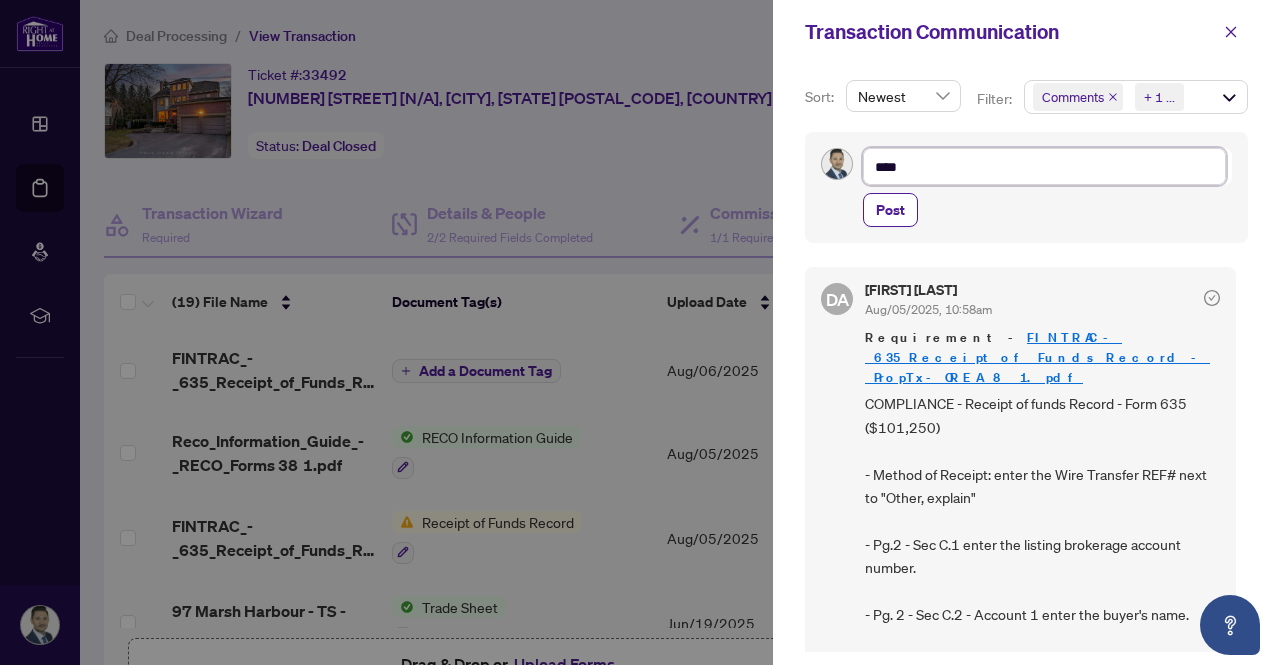 type on "***" 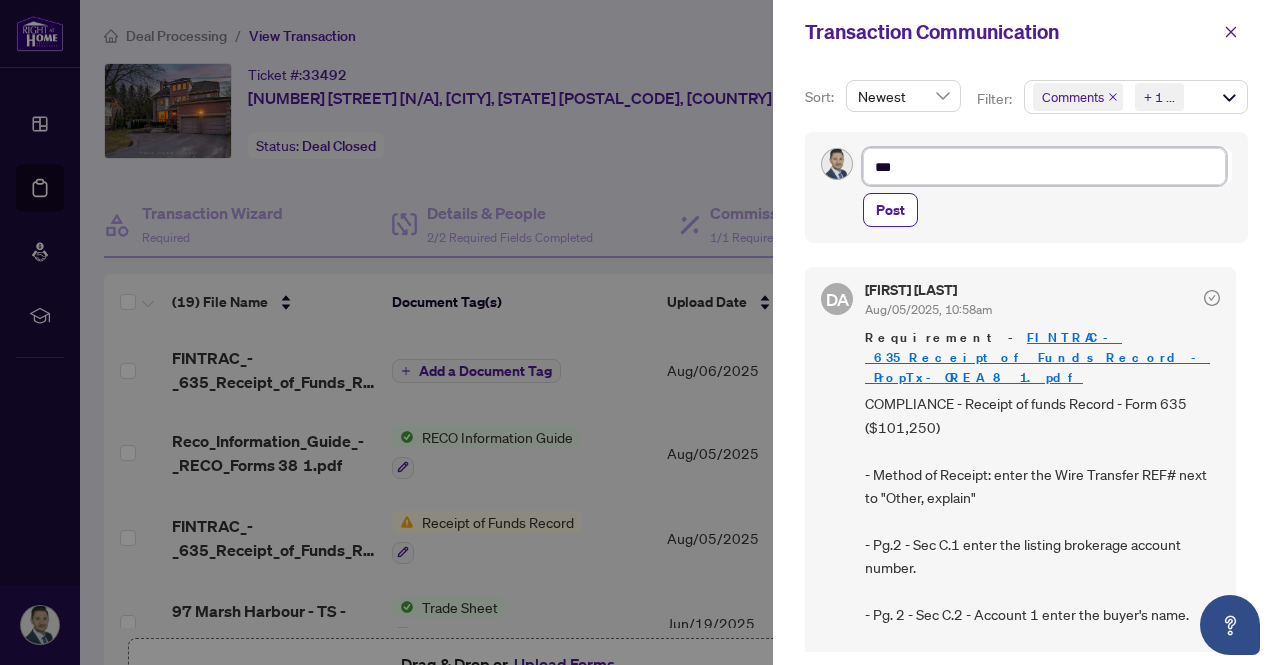type on "****" 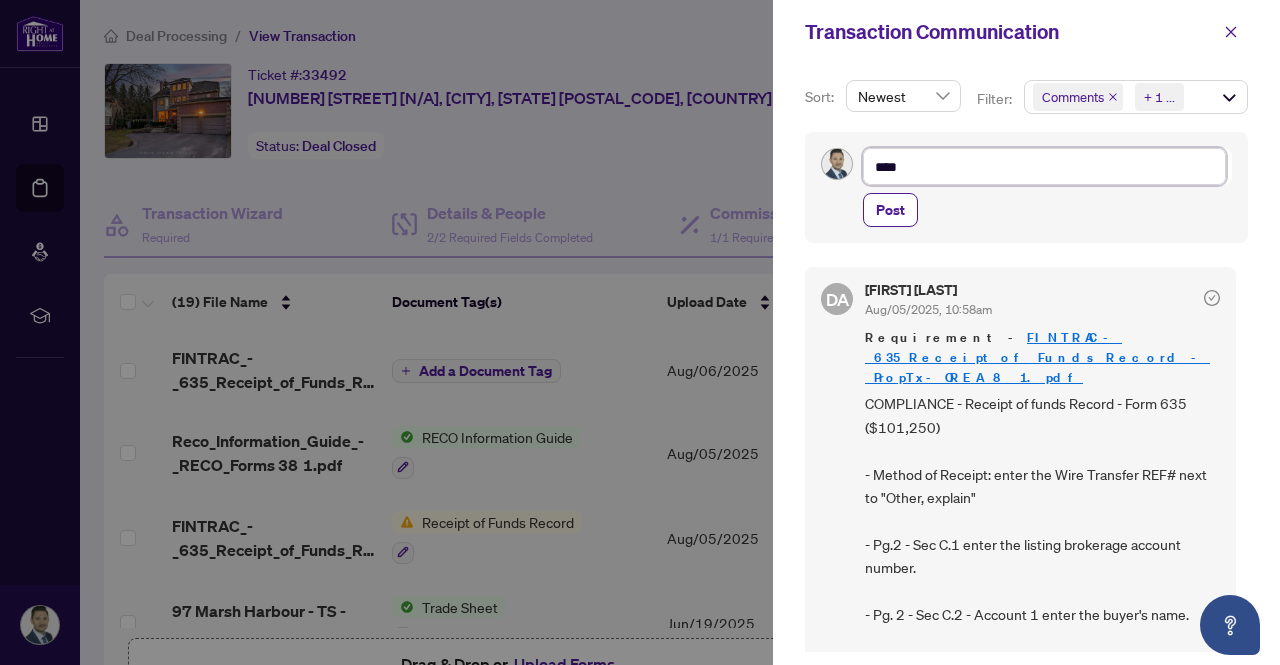 type on "*****" 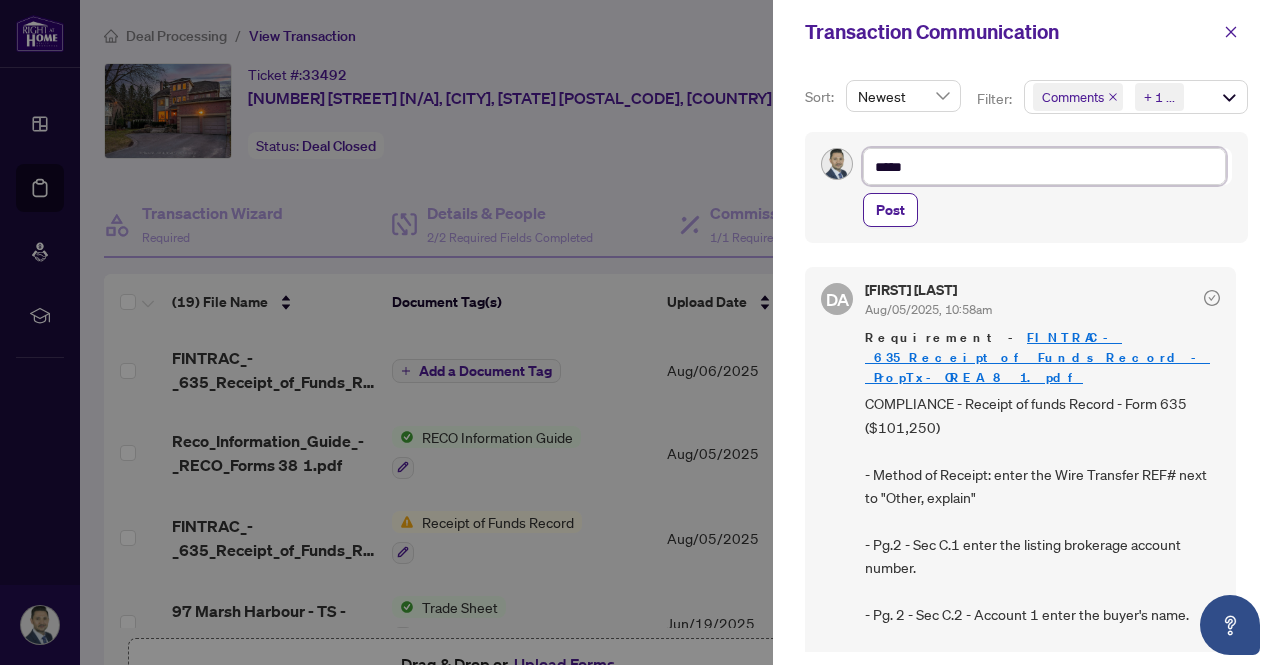 type on "******" 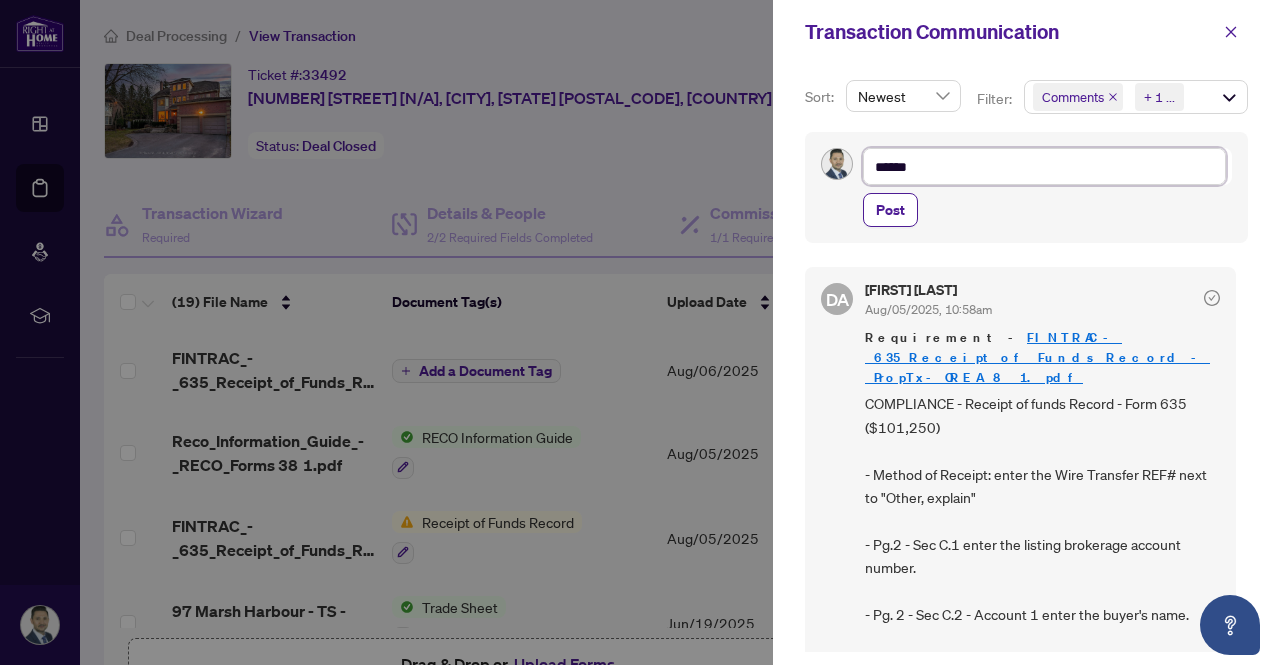 type on "*******" 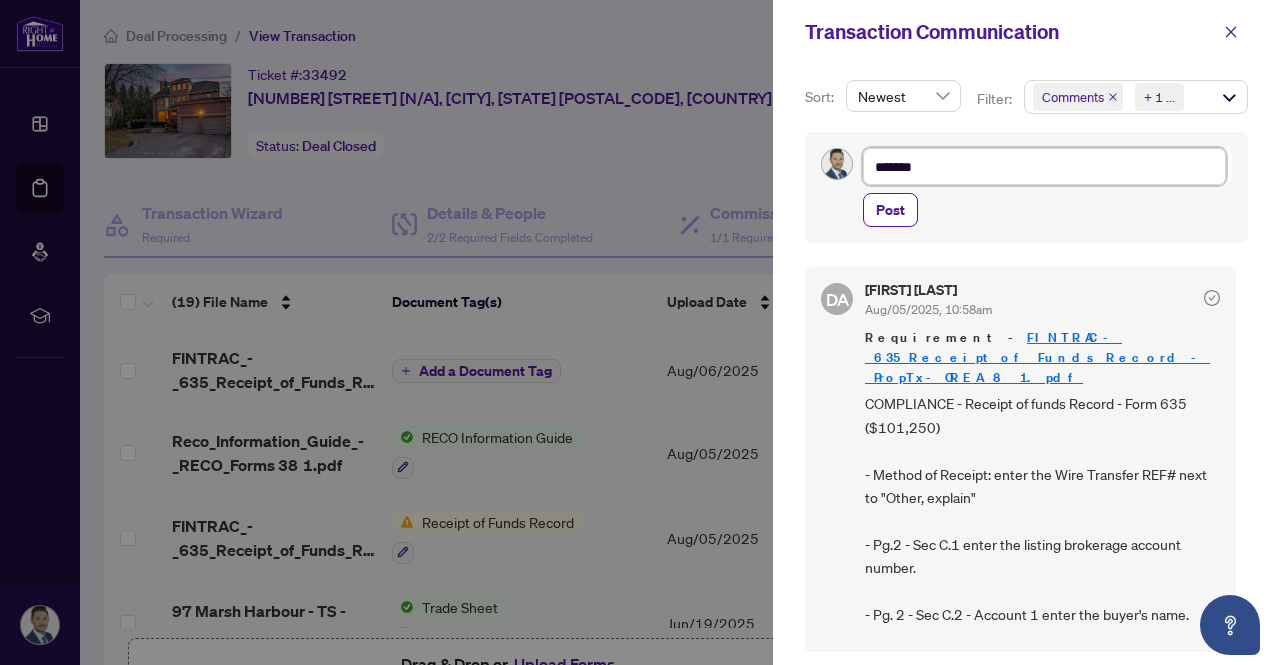 type on "********" 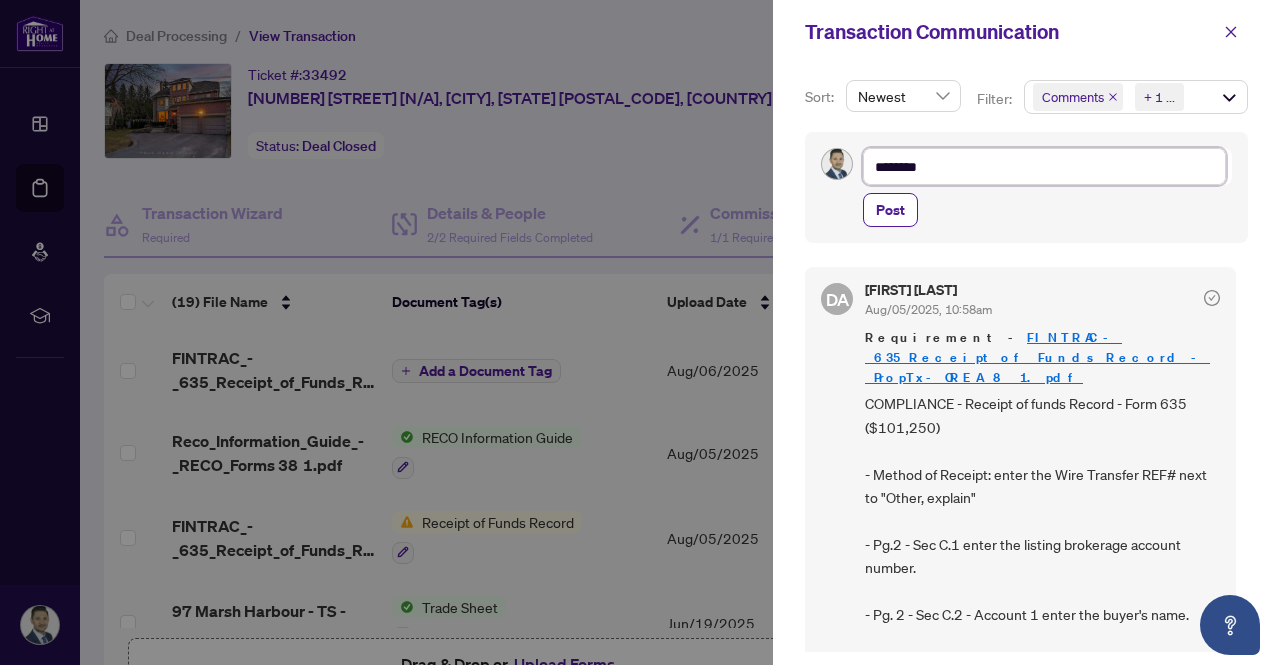 type on "********" 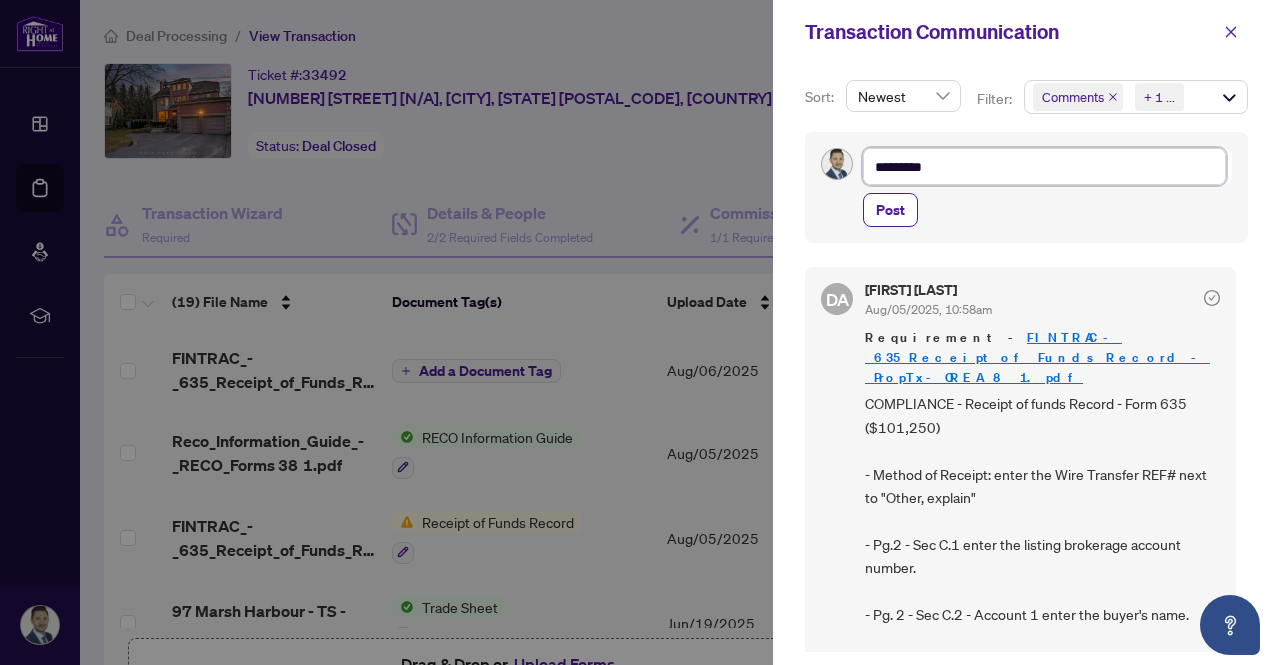 type on "********" 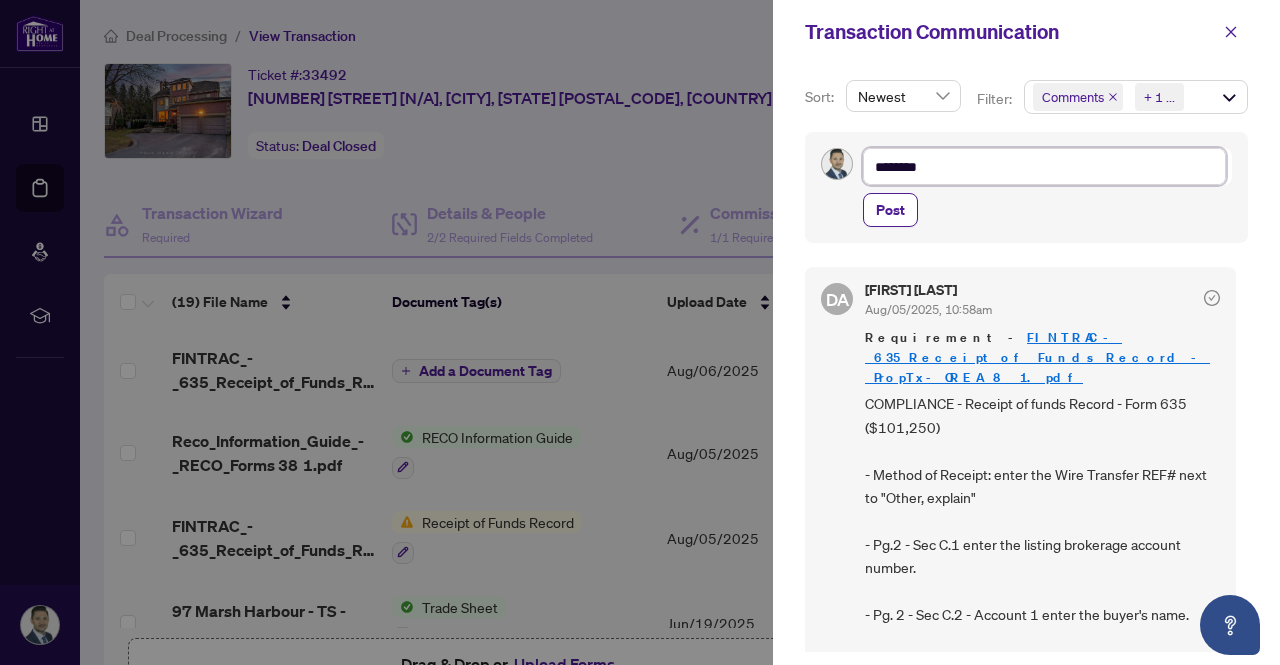 type on "*******" 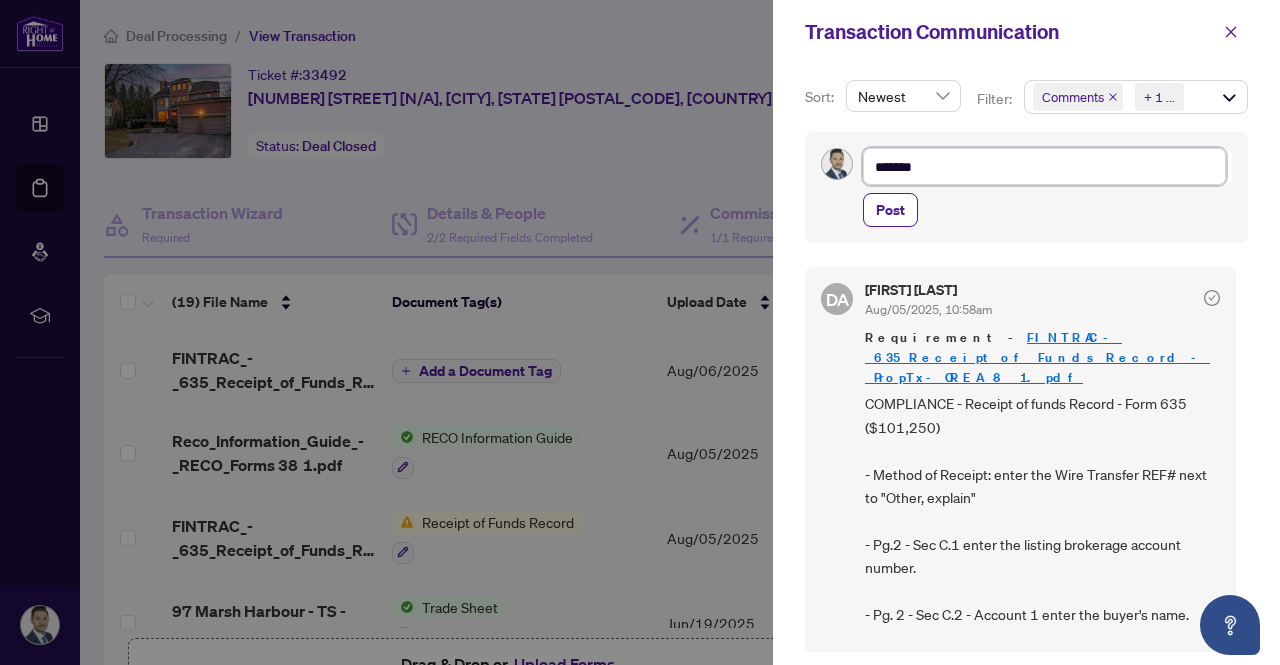 type on "******" 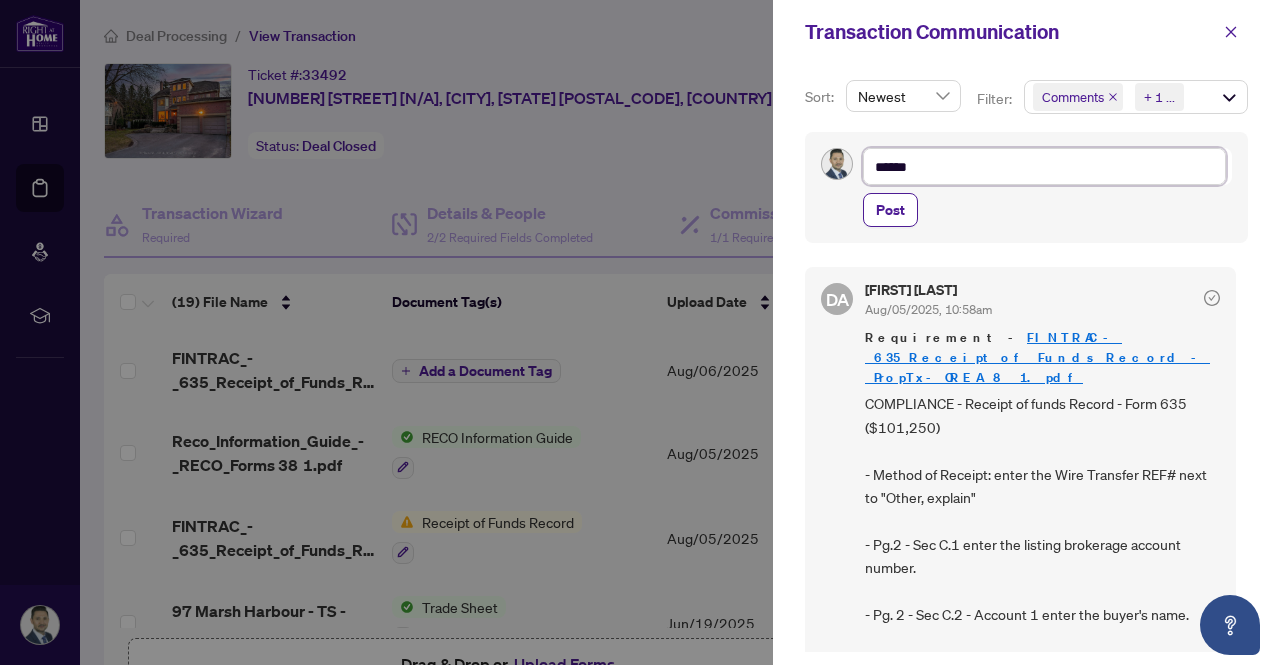 type on "*****" 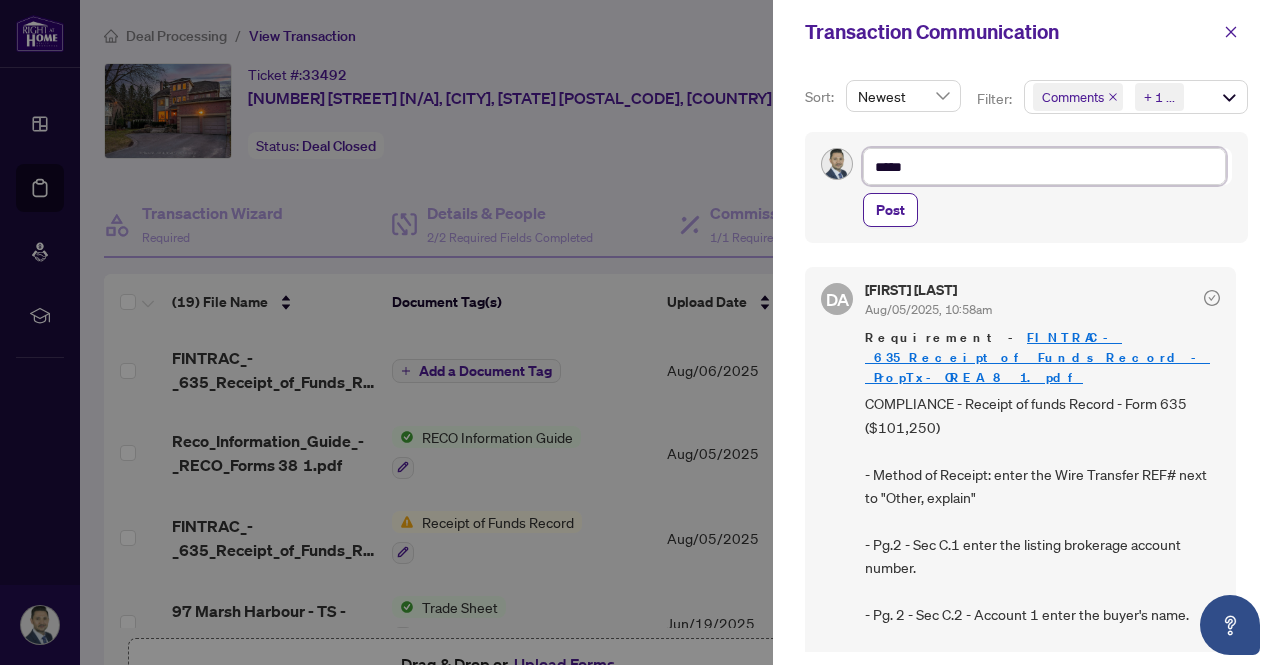 type on "******" 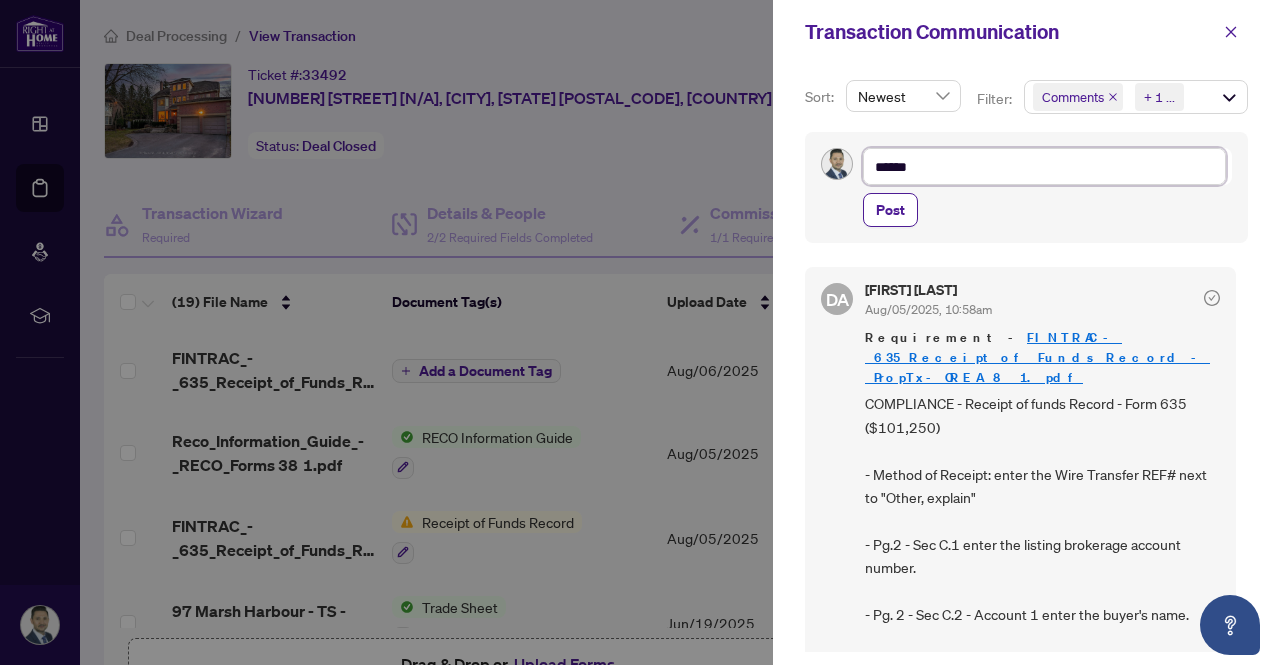type on "*******" 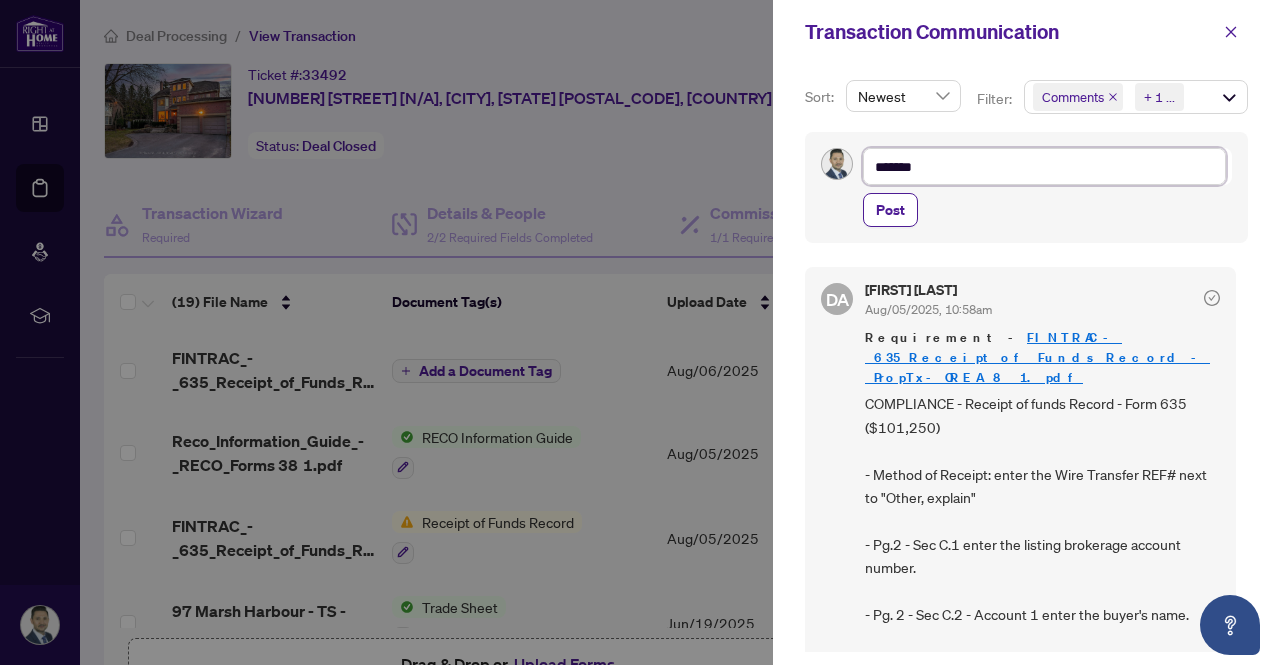 type on "********" 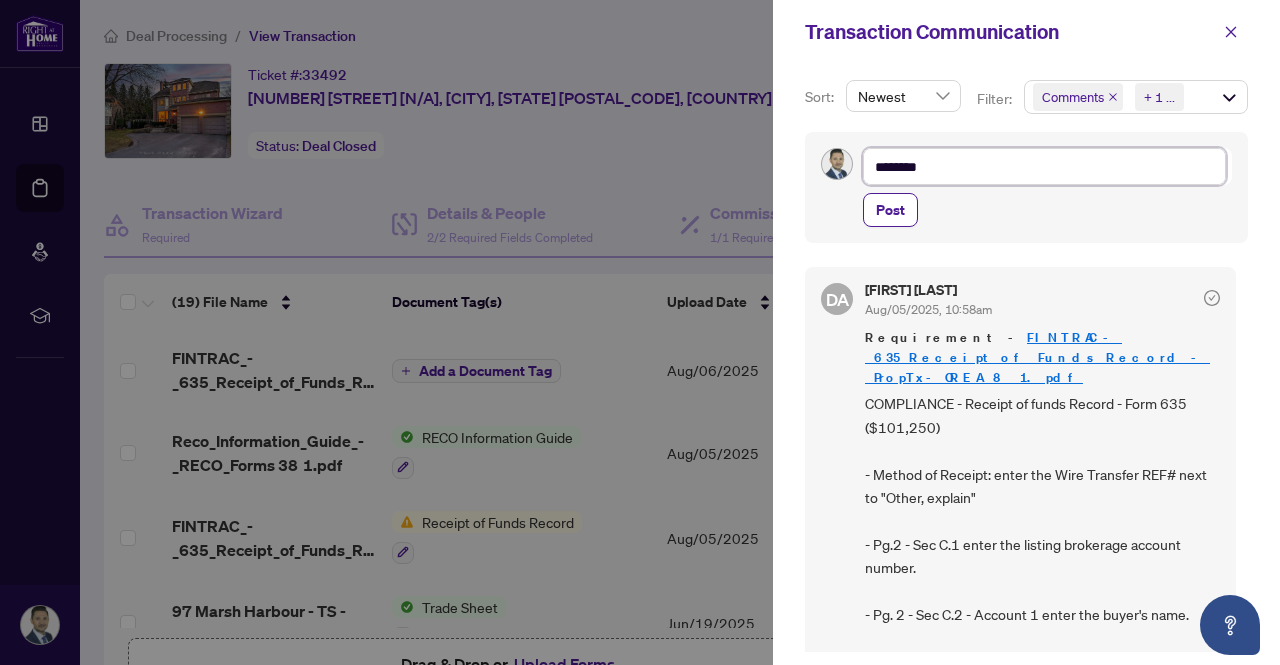 type on "********" 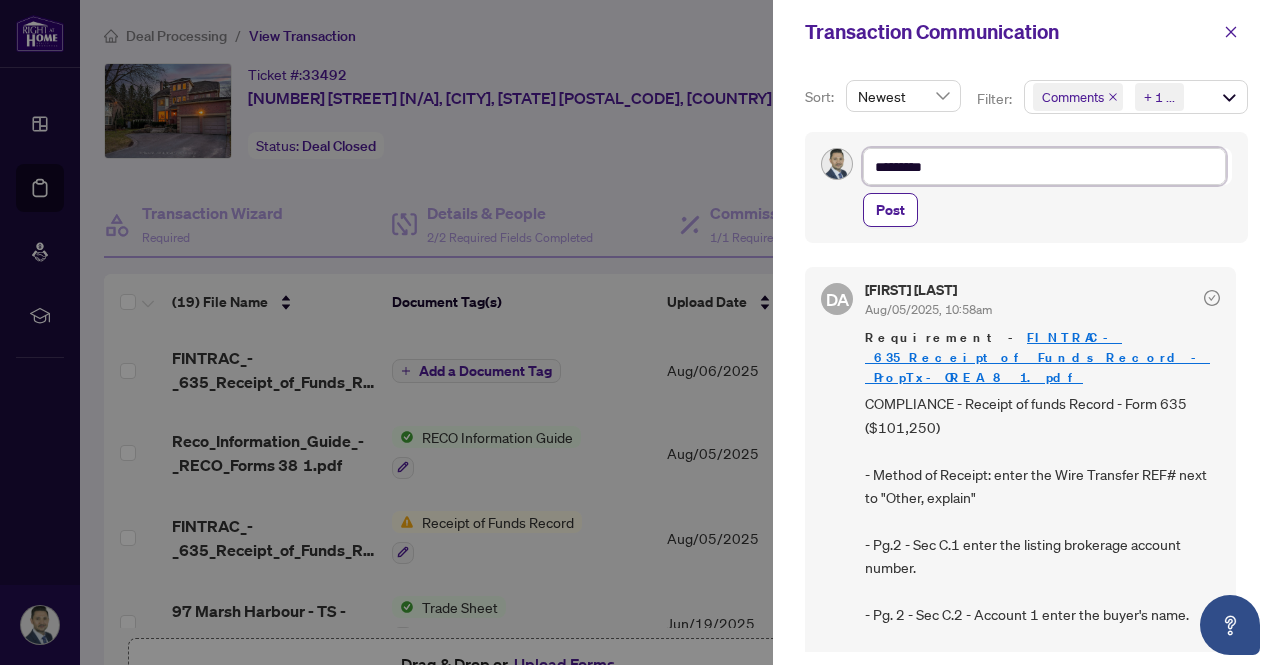 type on "**********" 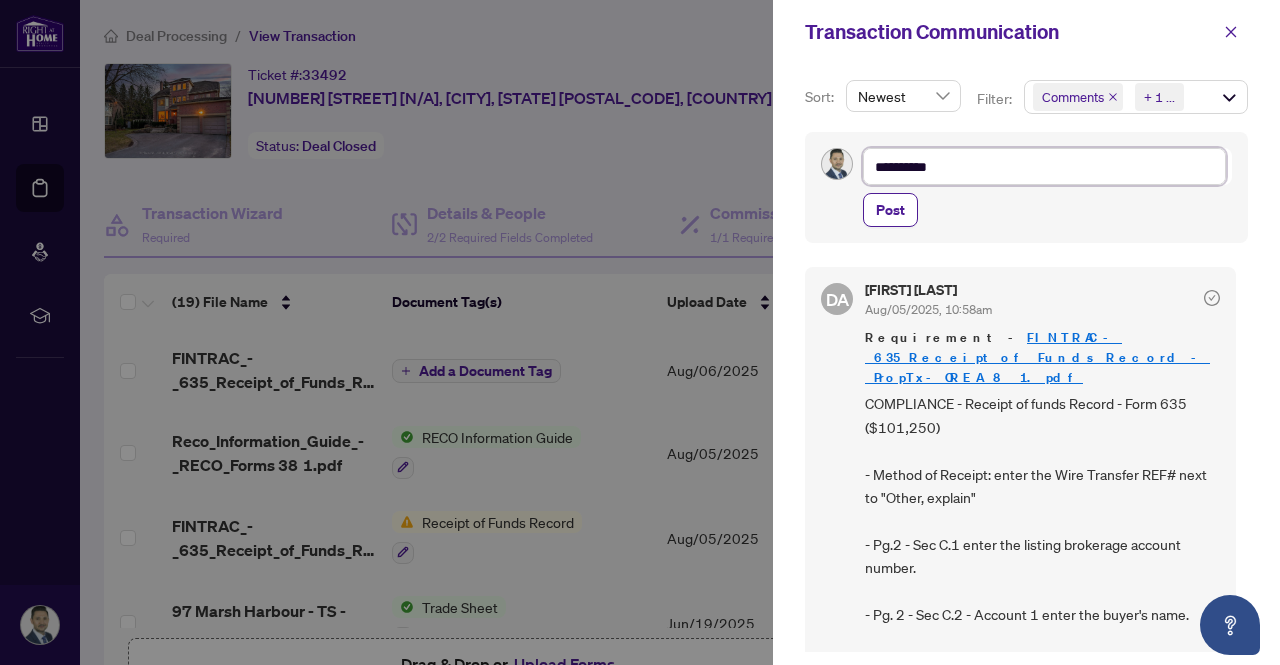 type on "**********" 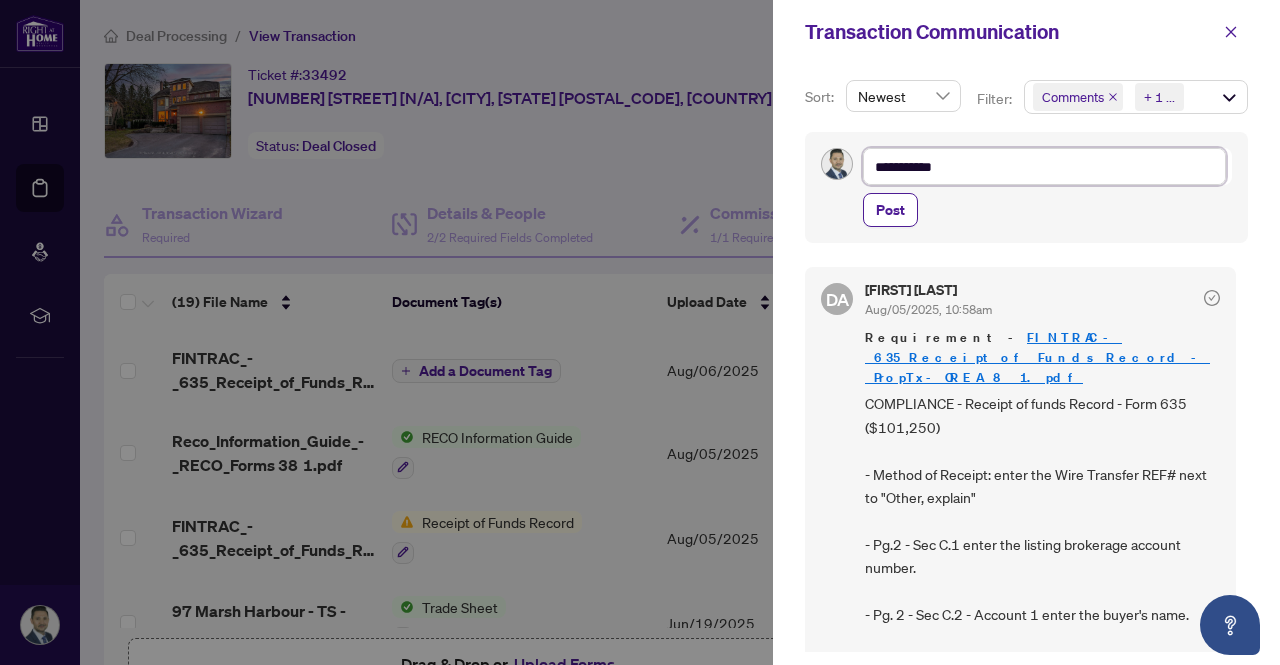 type on "**********" 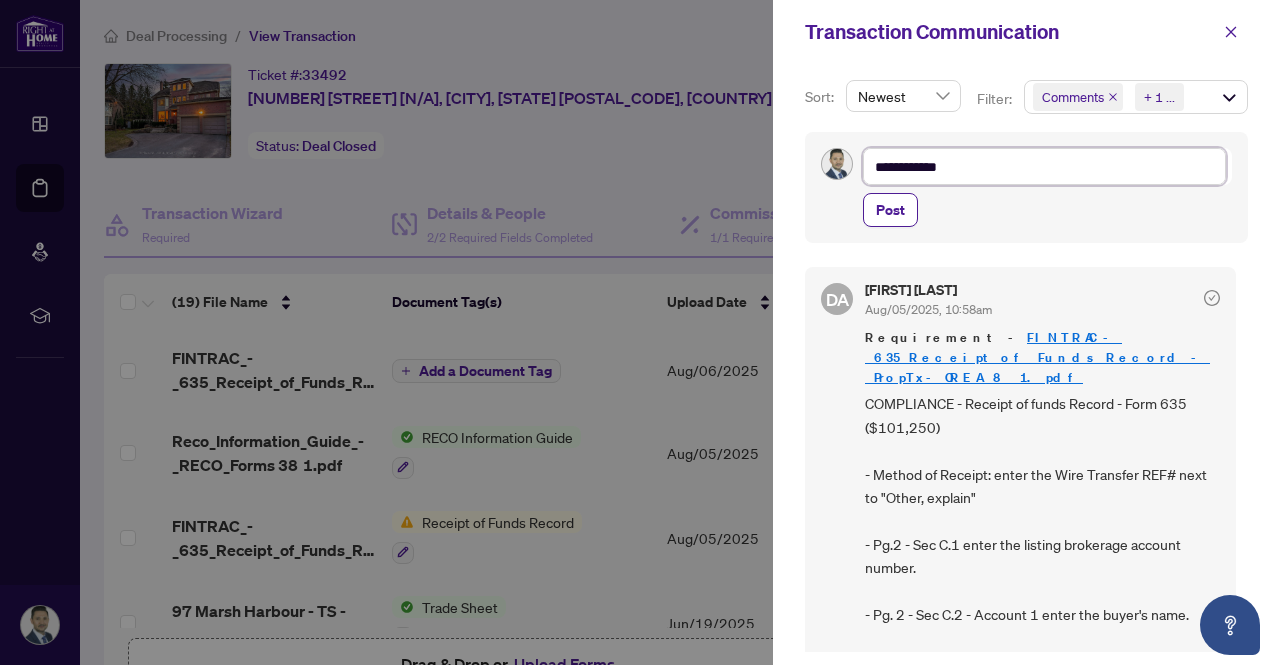 type on "**********" 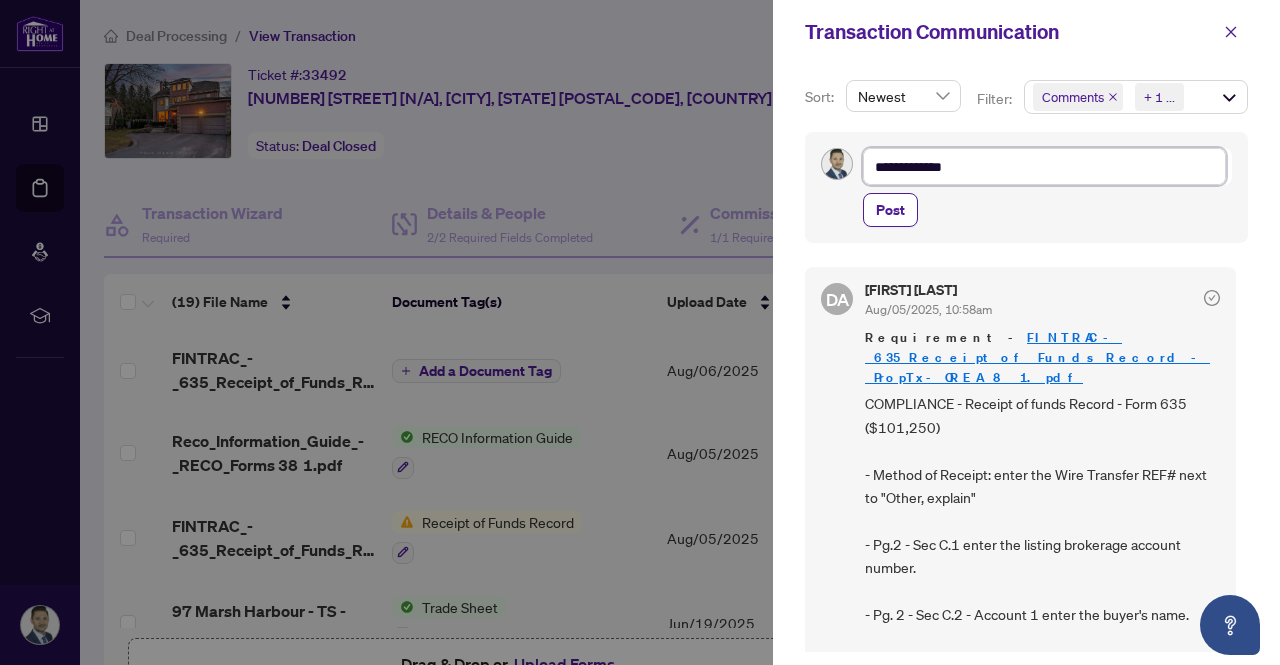 type on "**********" 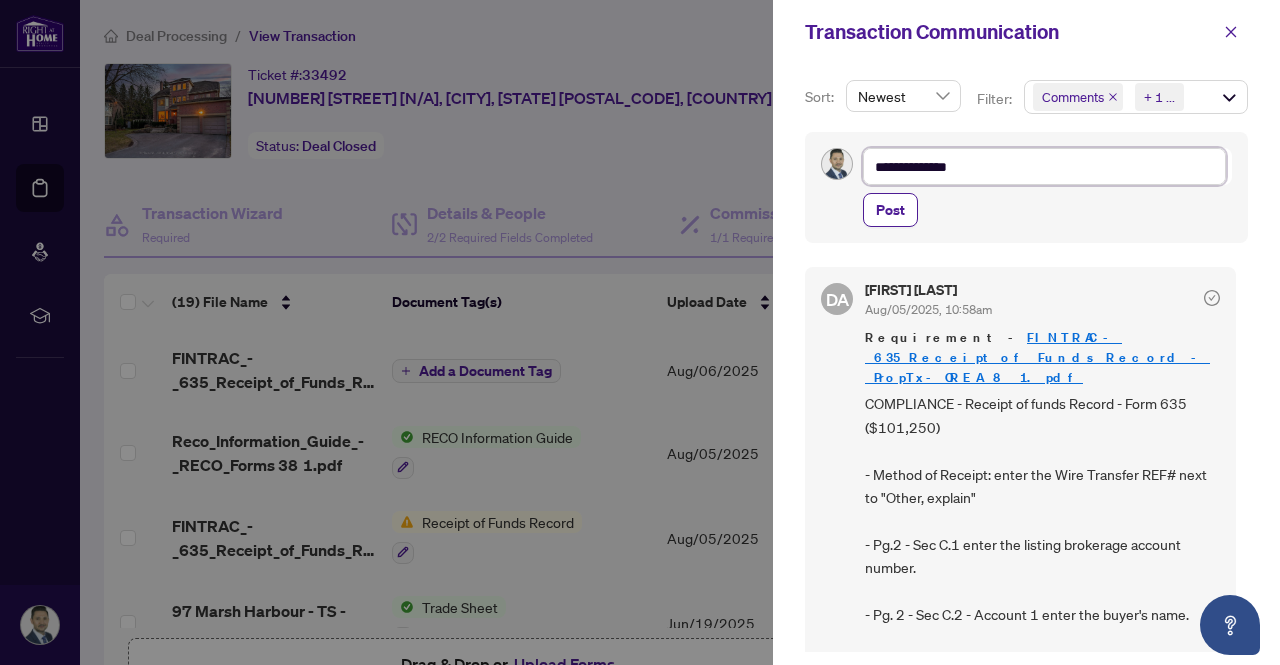 type on "**********" 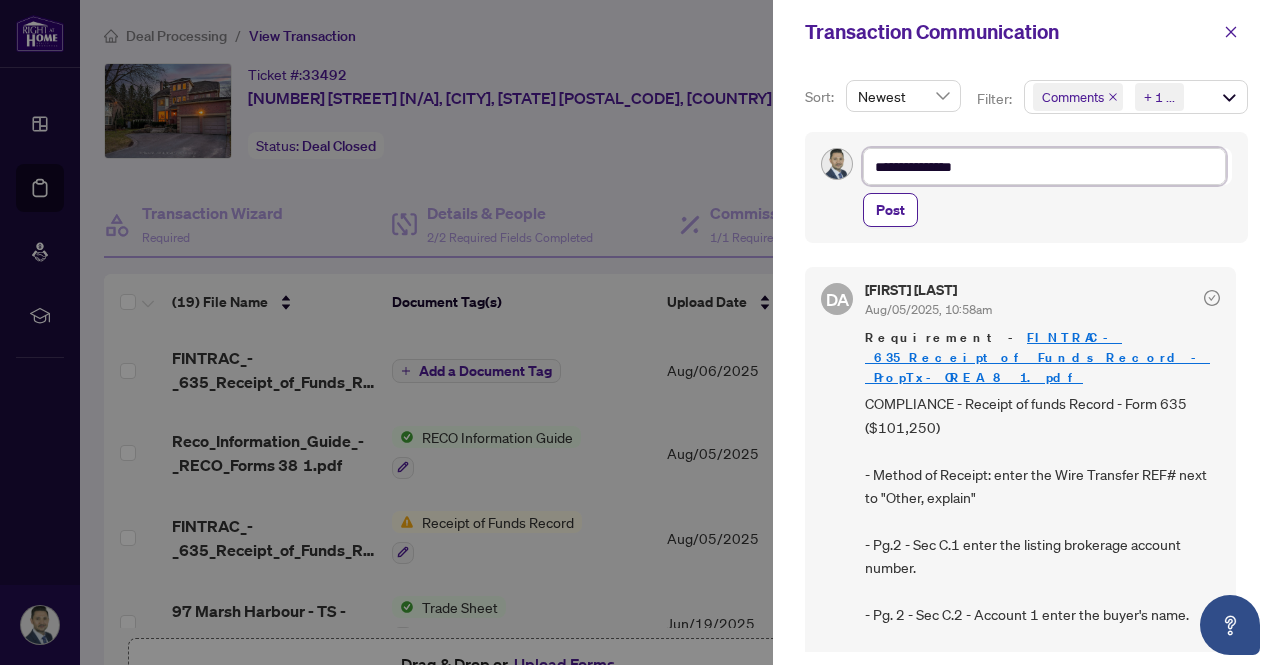 type on "**********" 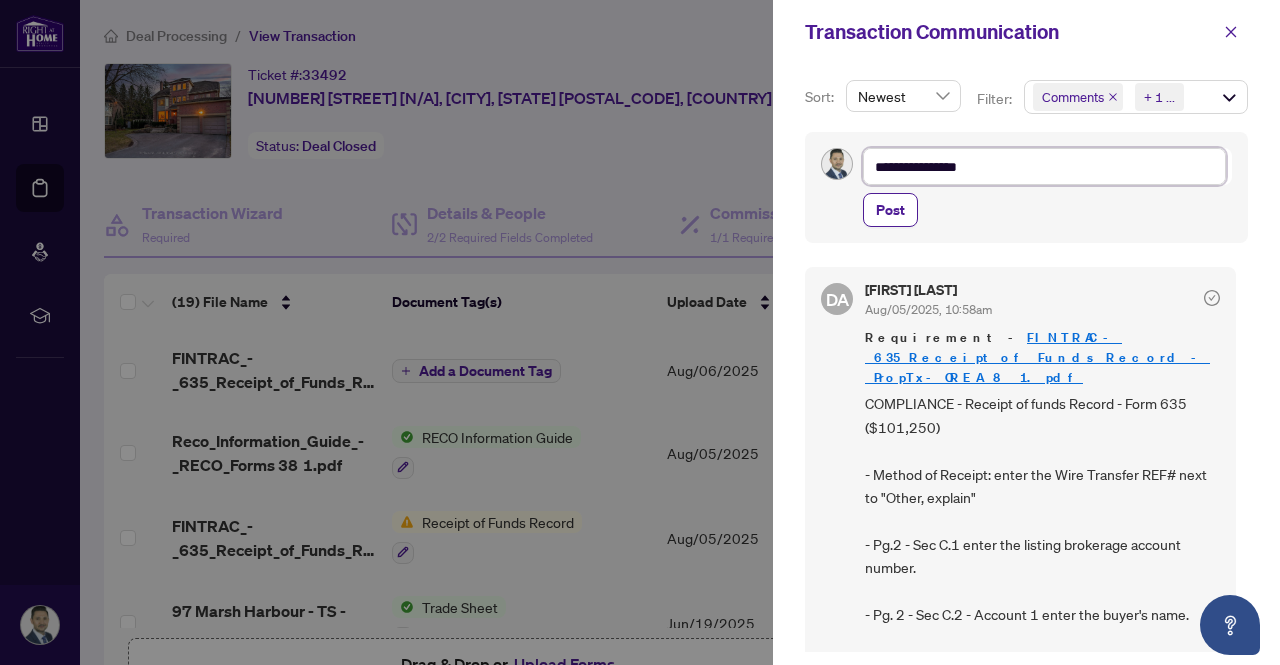 type on "**********" 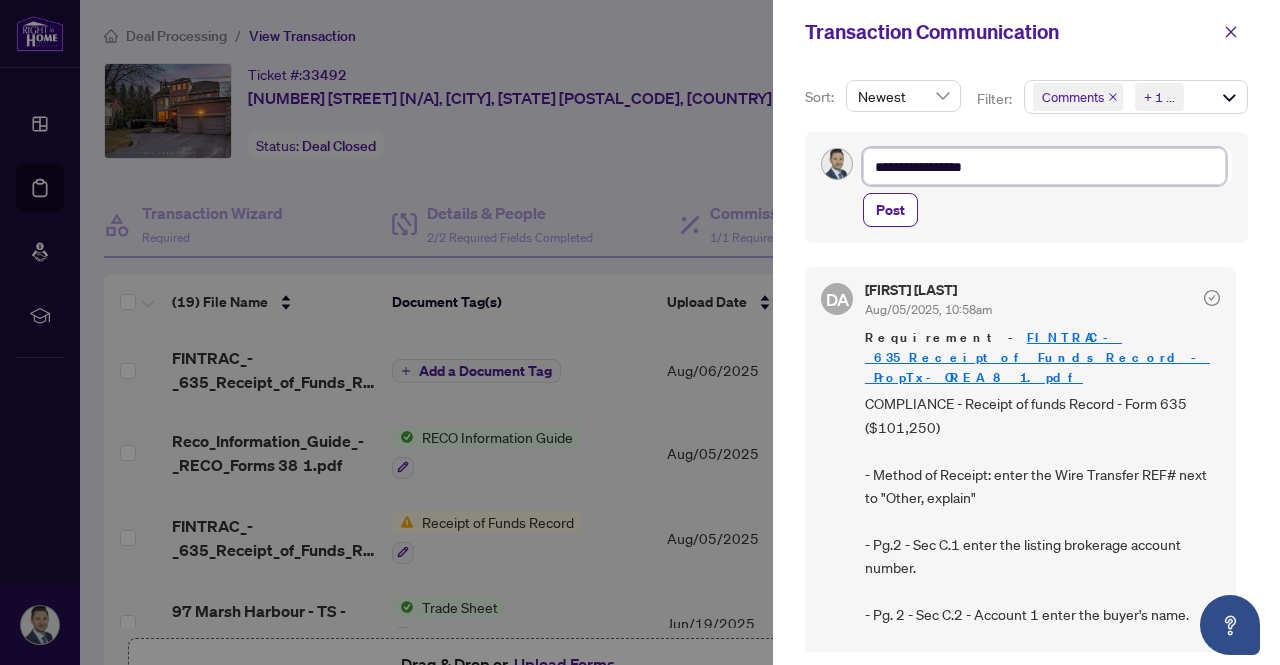 type on "**********" 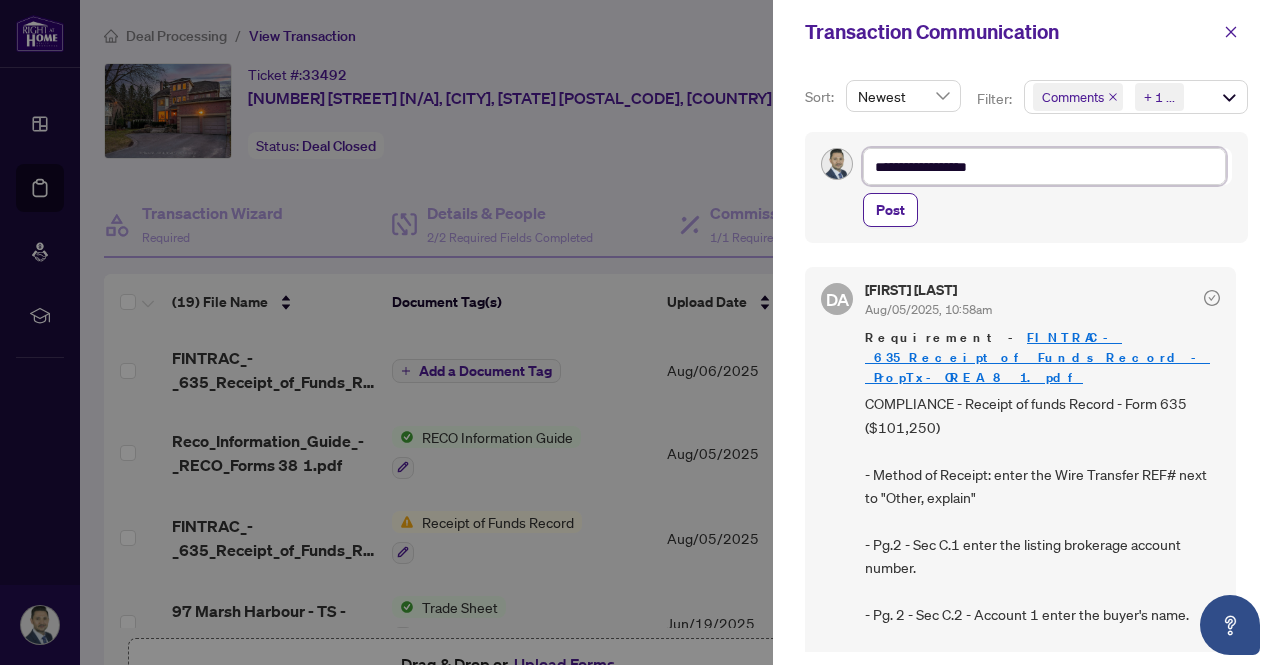 type on "**********" 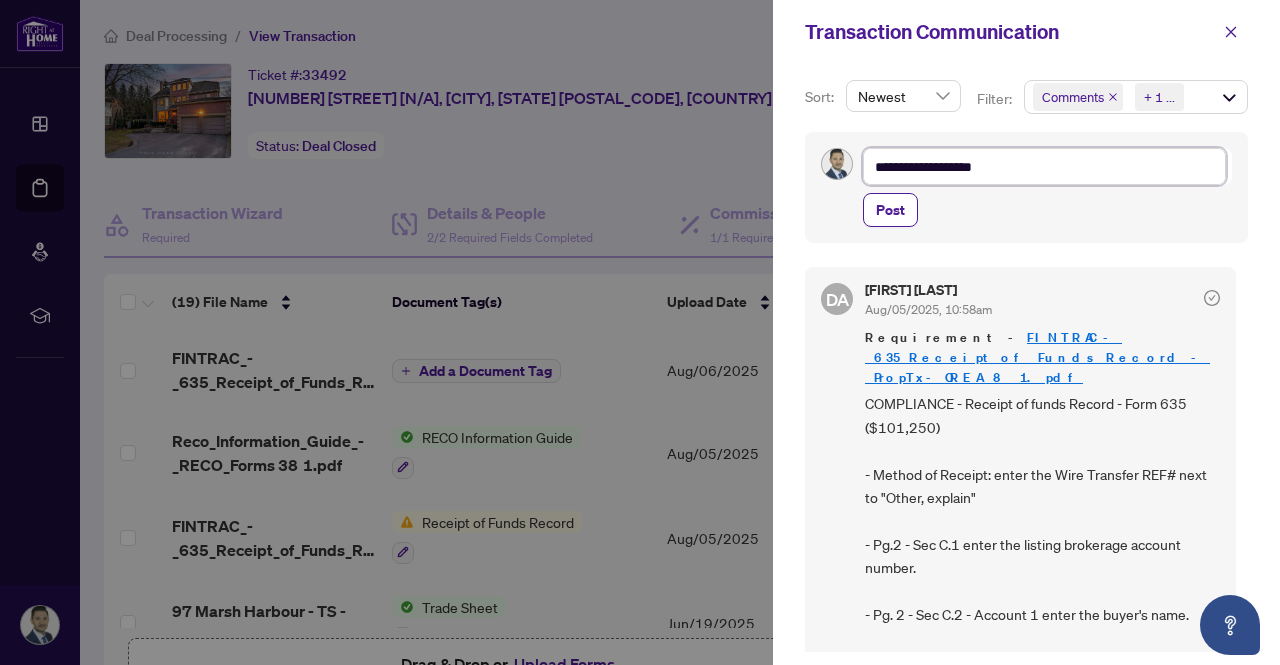 type on "**********" 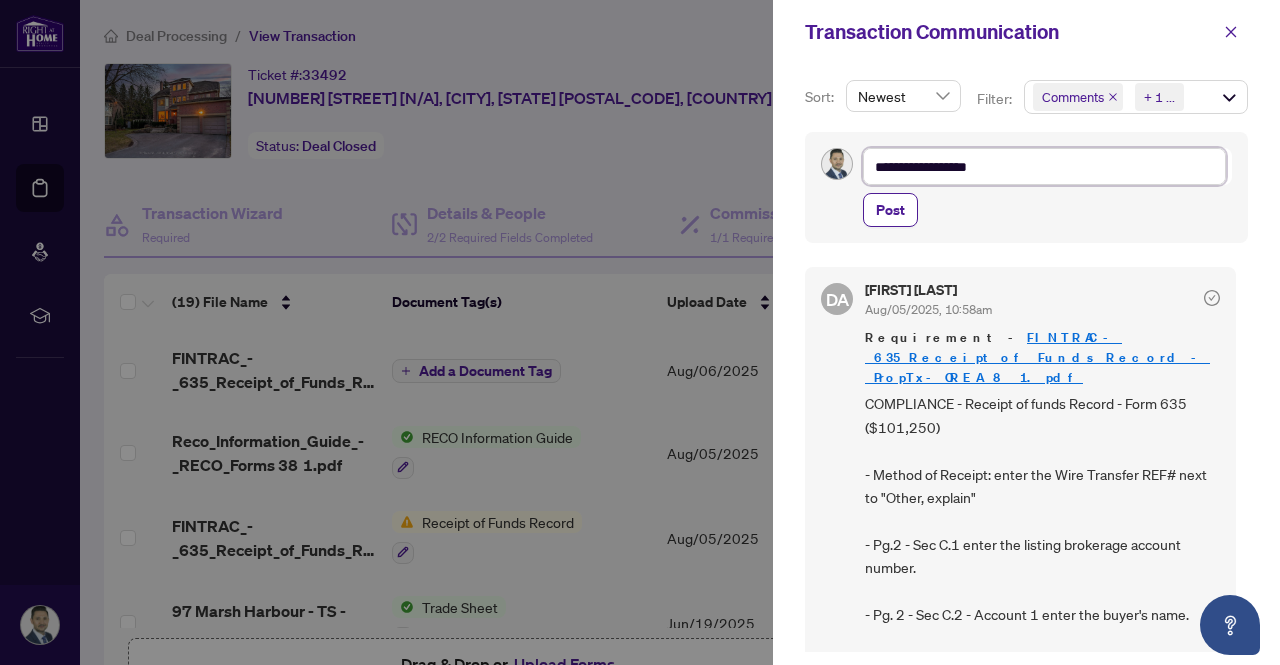 type on "**********" 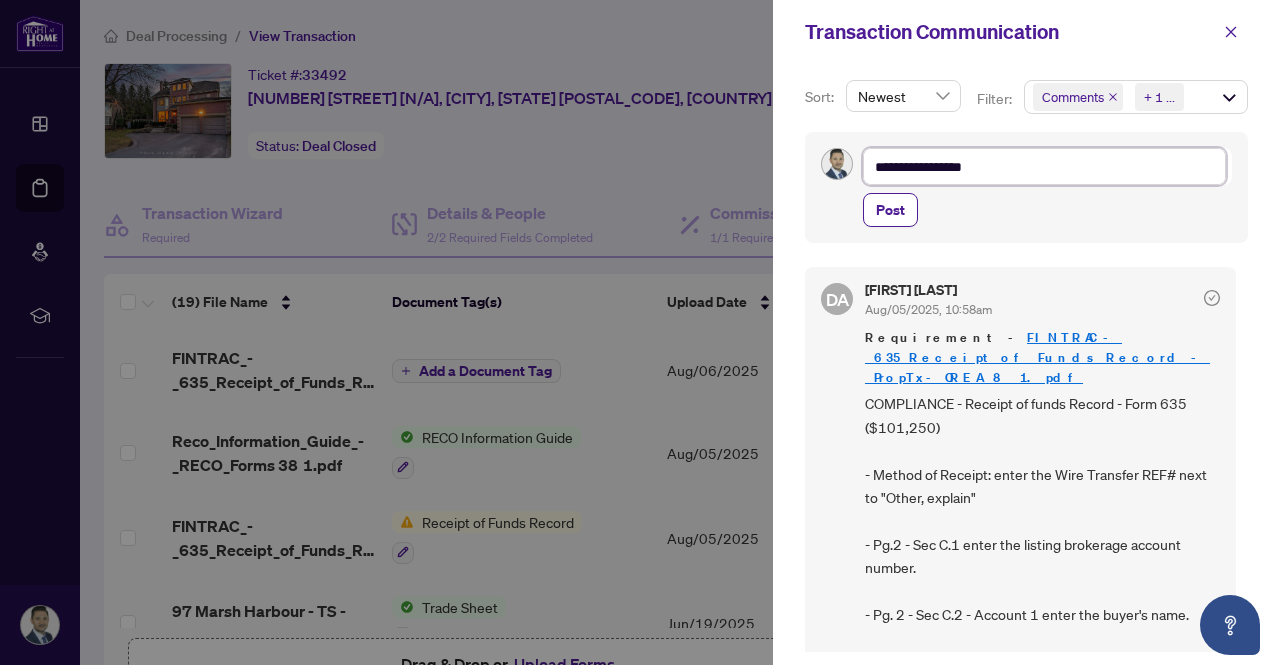 type on "**********" 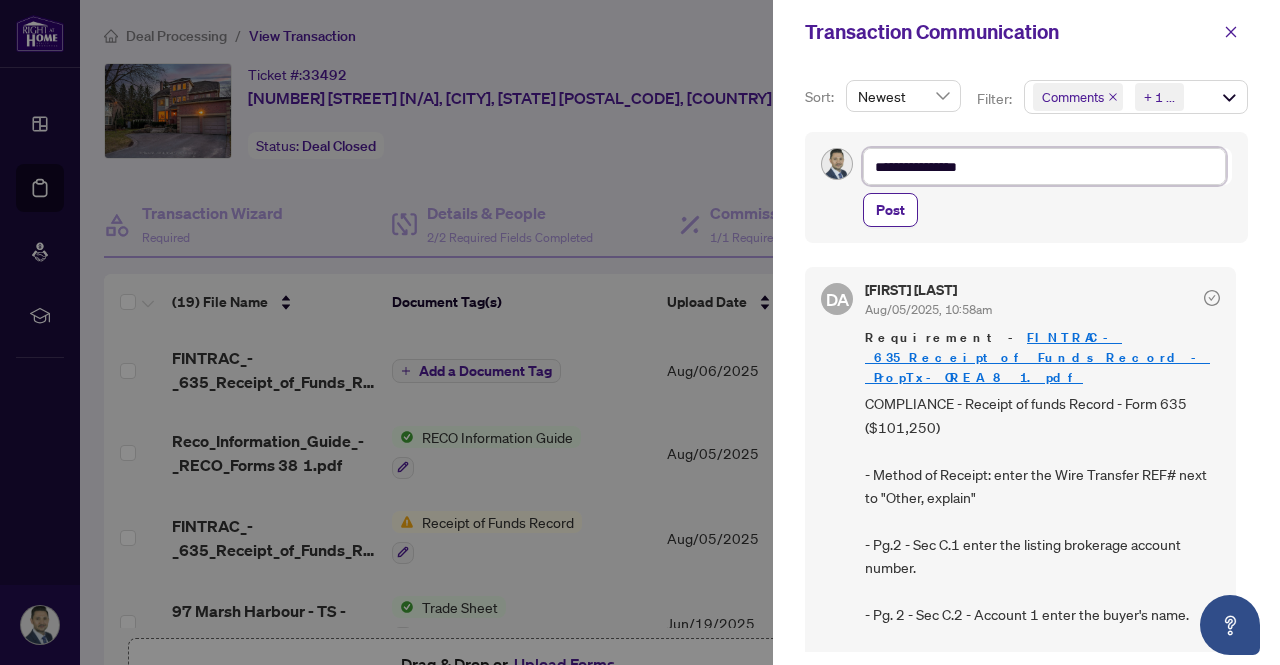 type on "**********" 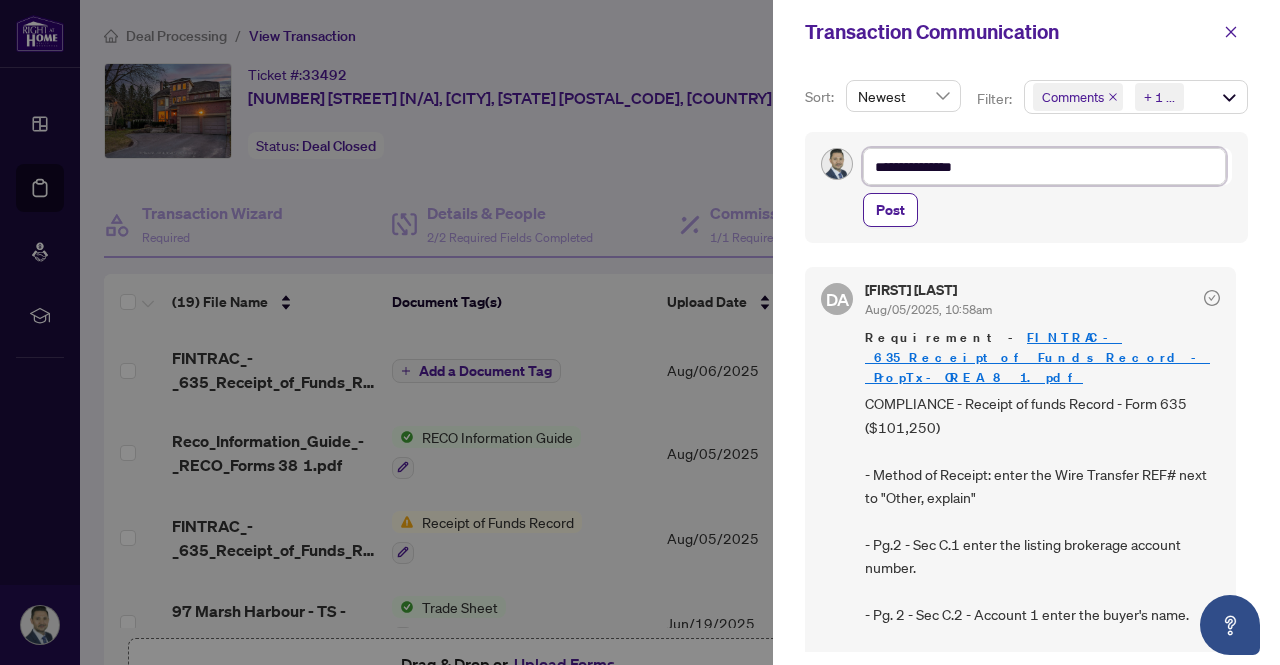 type on "**********" 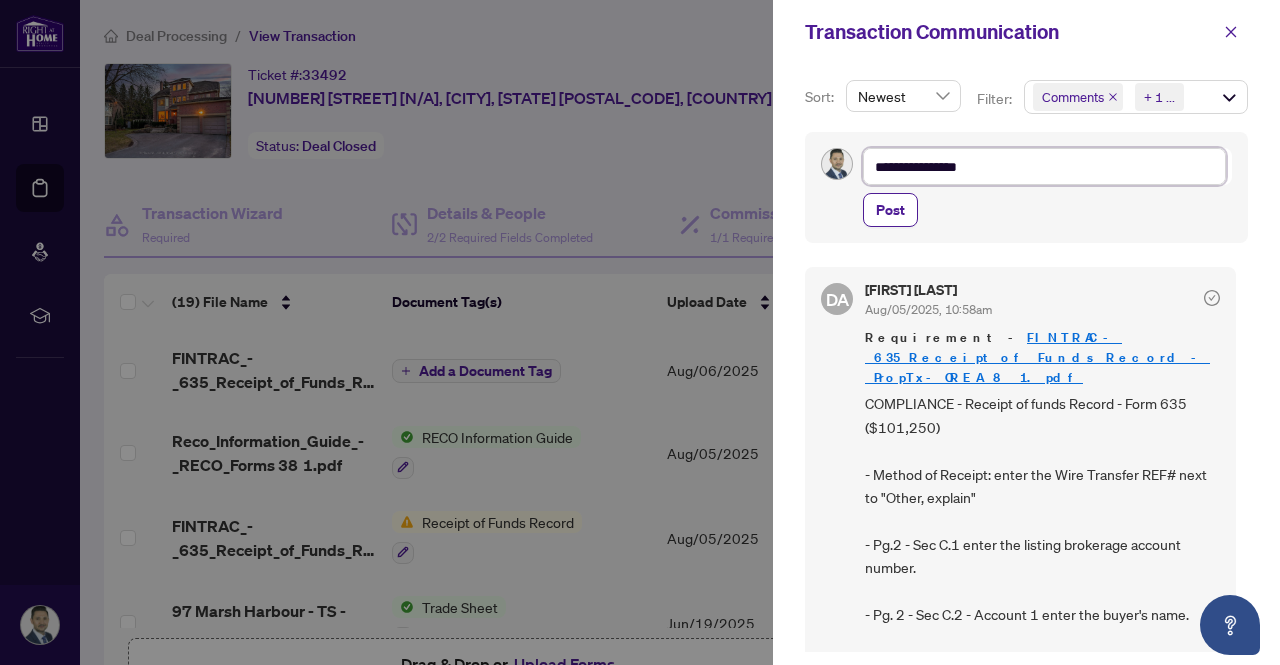 type on "**********" 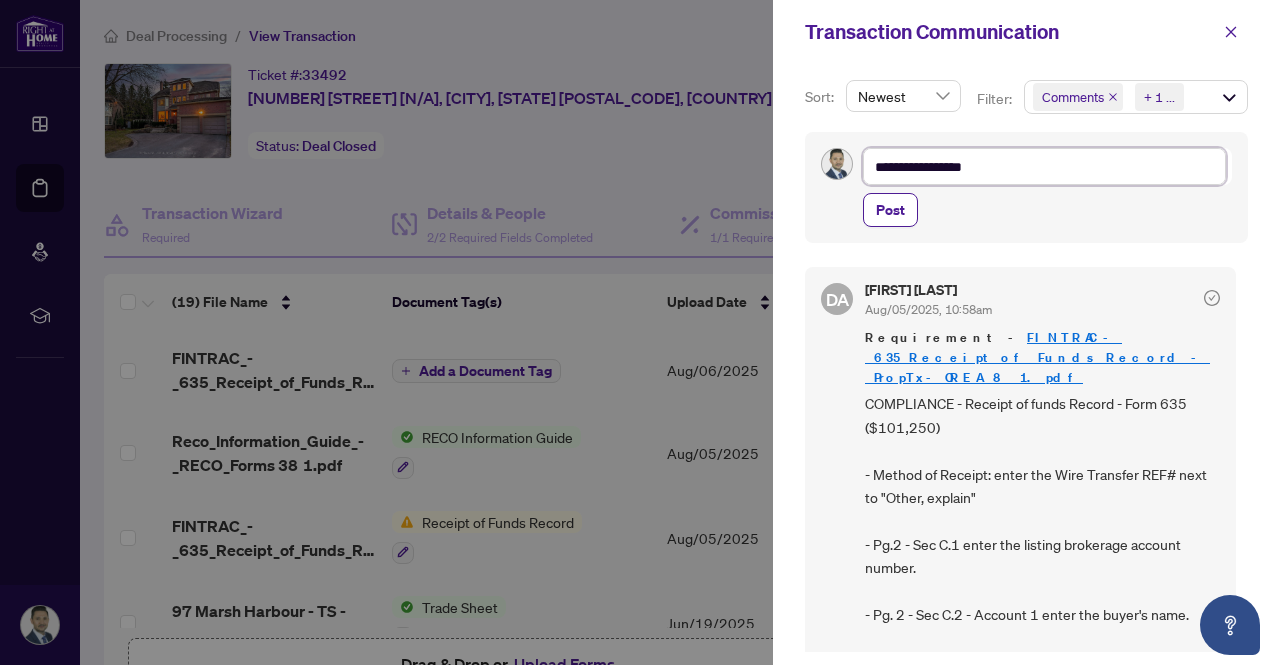 type on "**********" 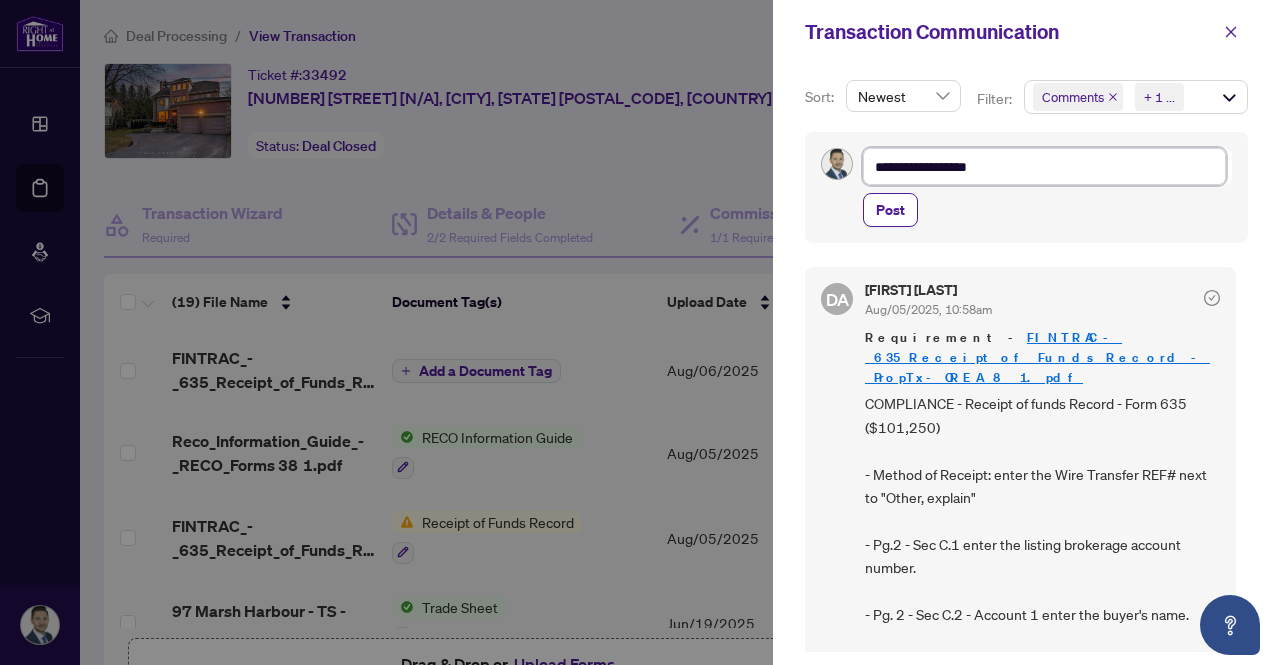 type on "**********" 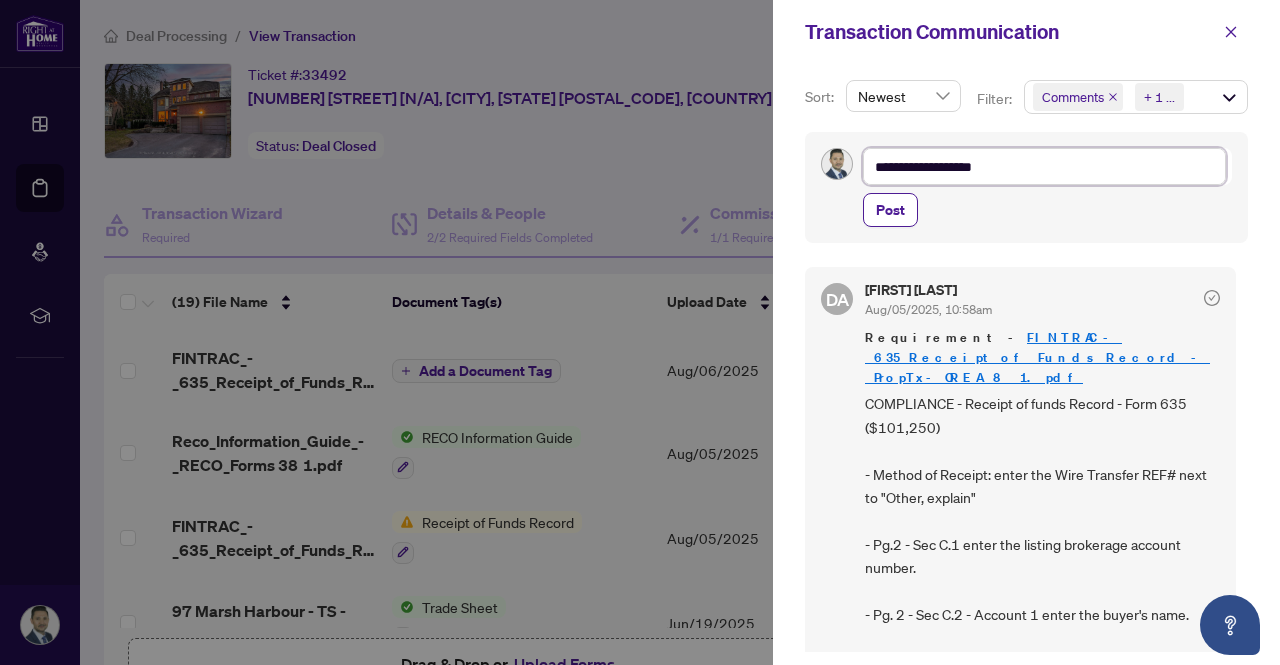 type on "**********" 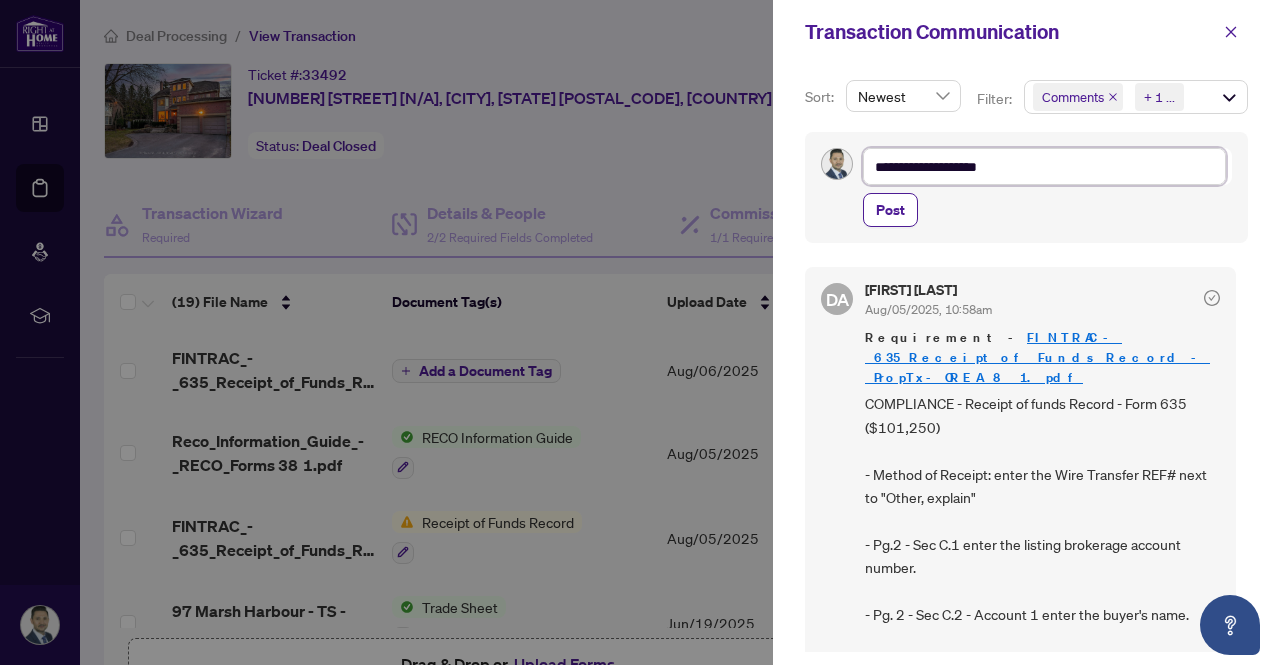 type on "**********" 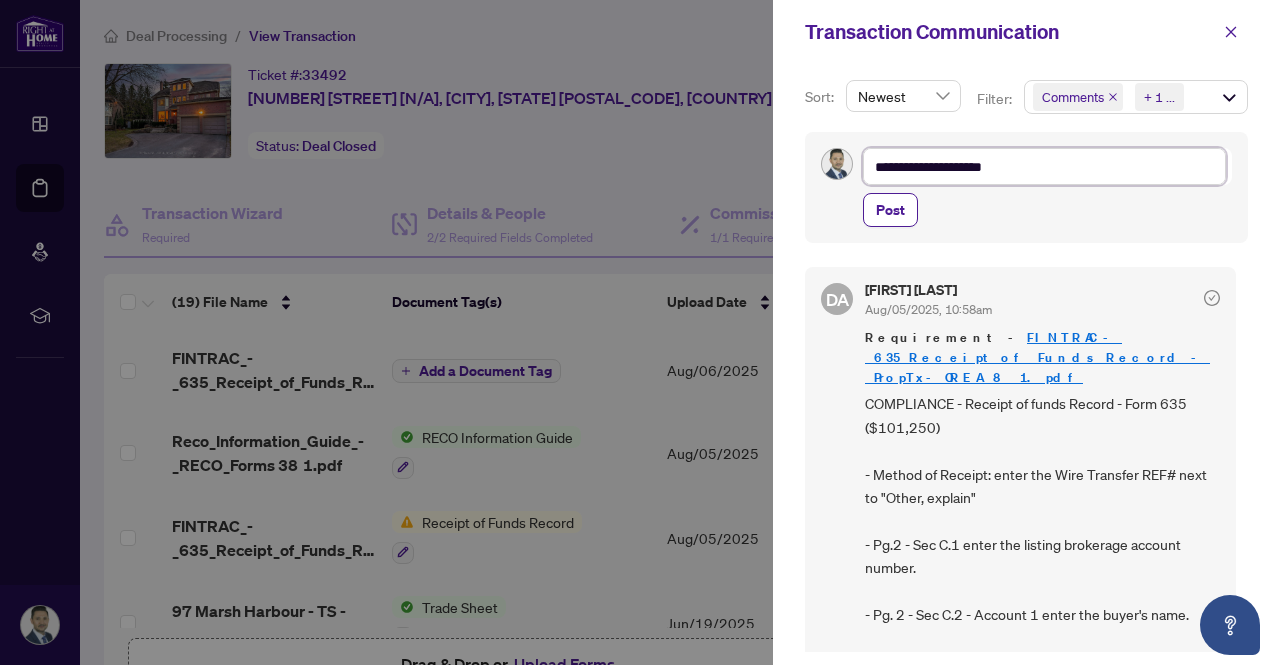 type on "**********" 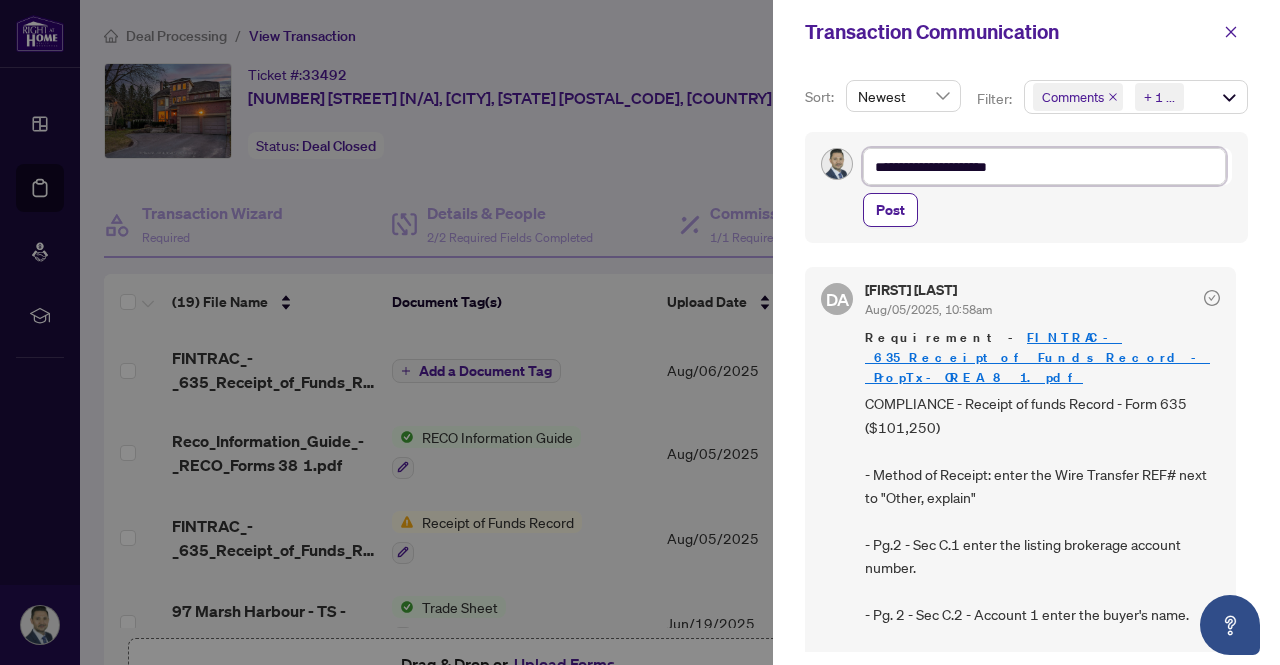 type on "**********" 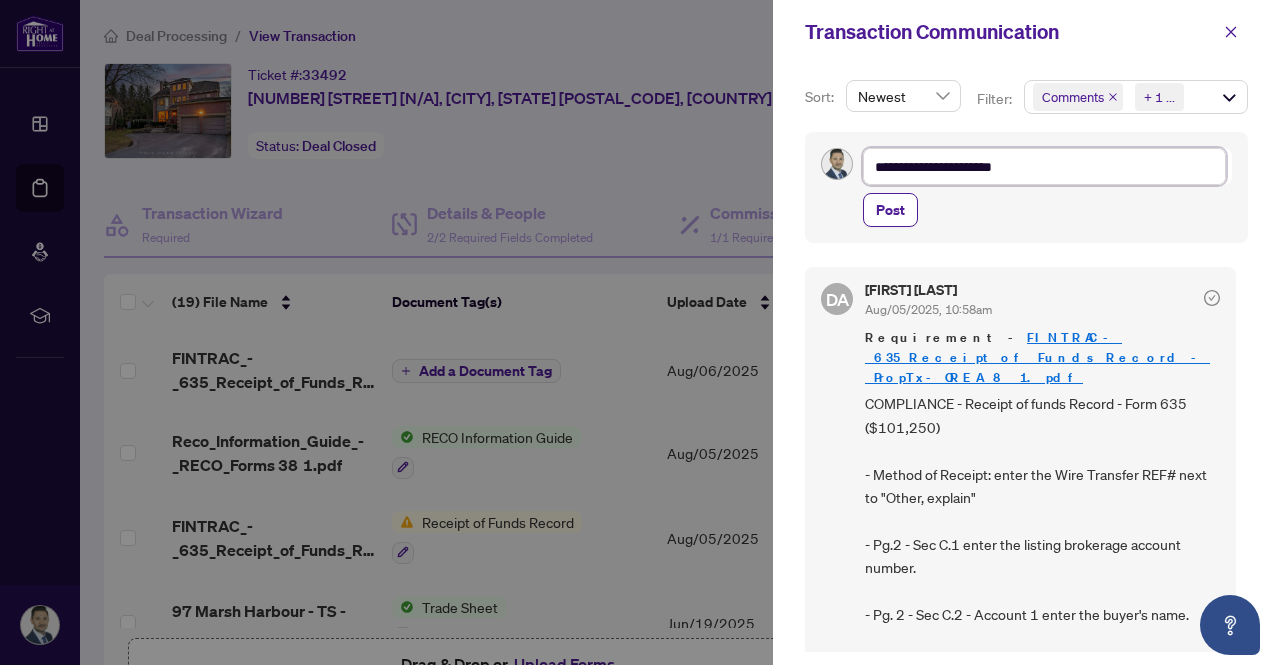 type on "**********" 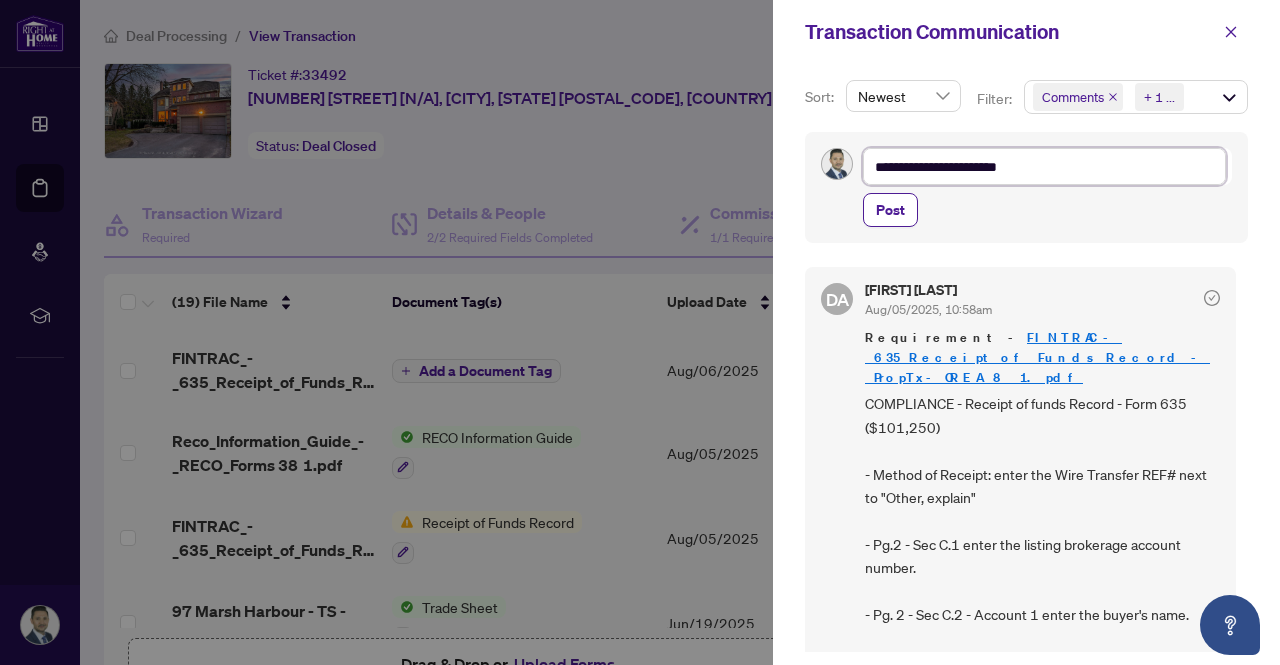type on "**********" 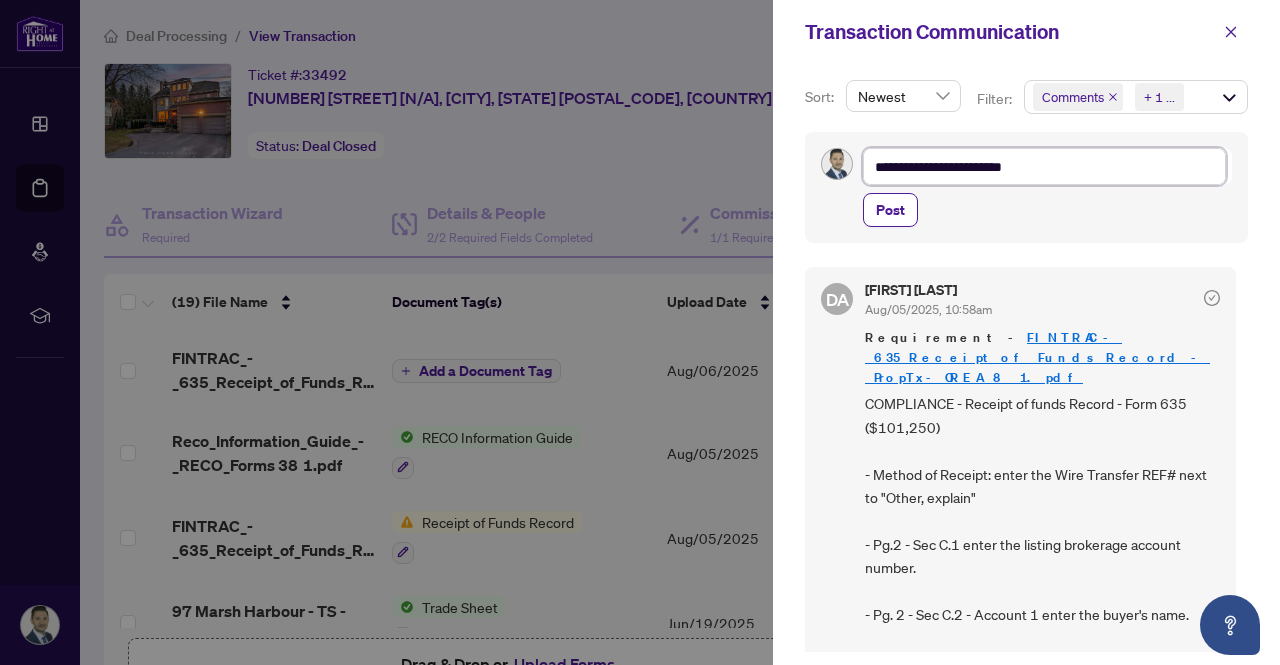 type on "**********" 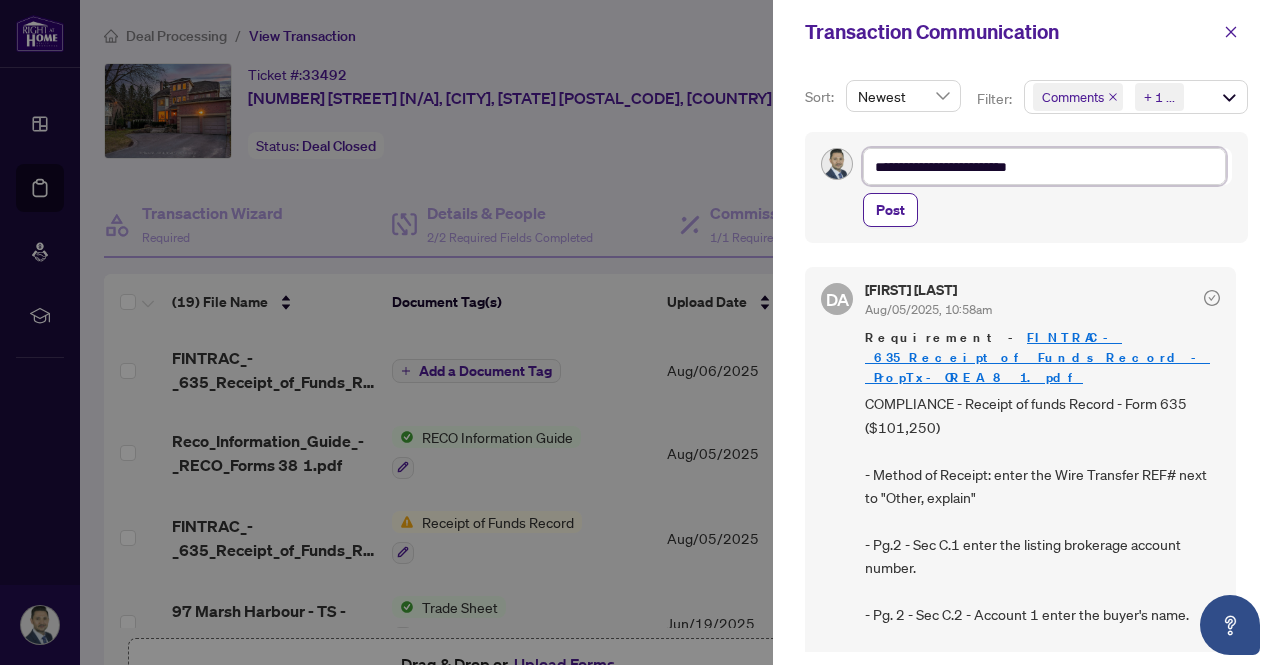 type on "**********" 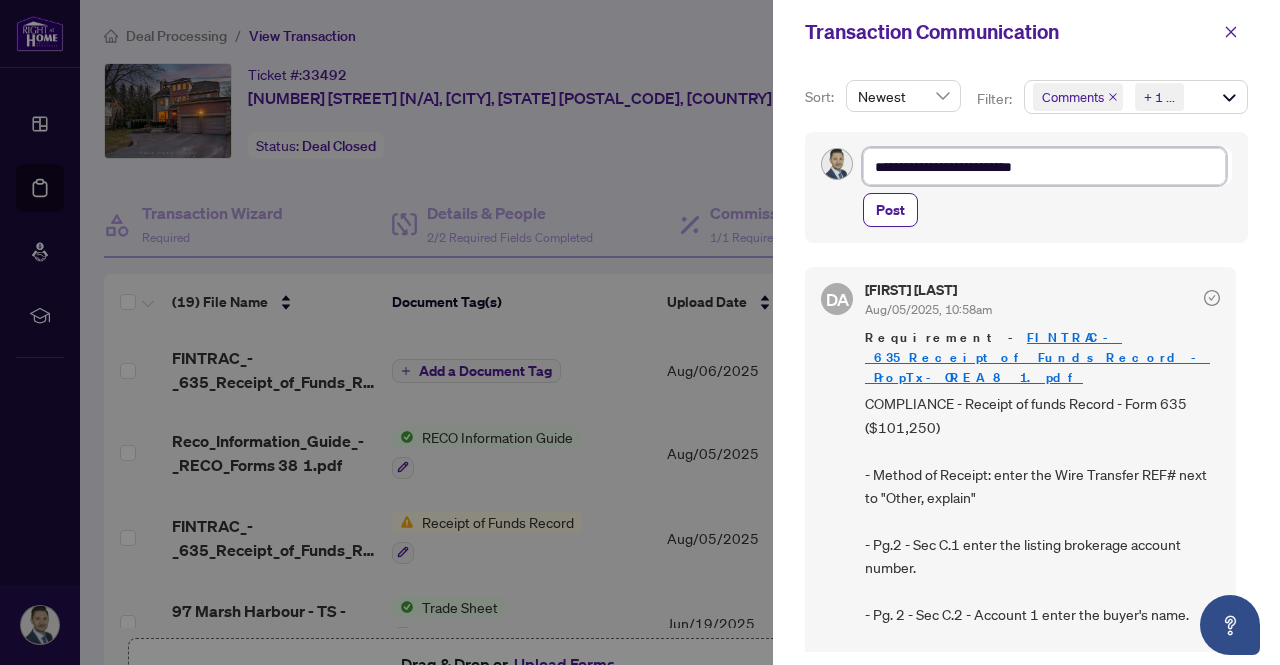 type on "**********" 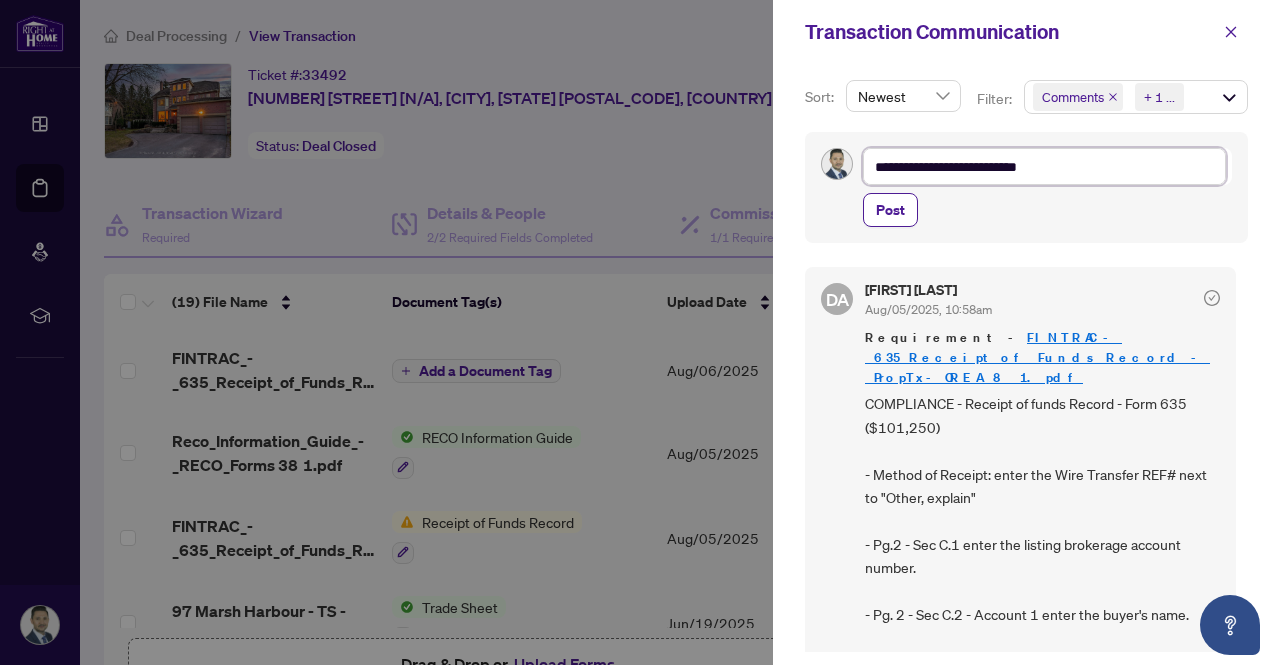 type on "**********" 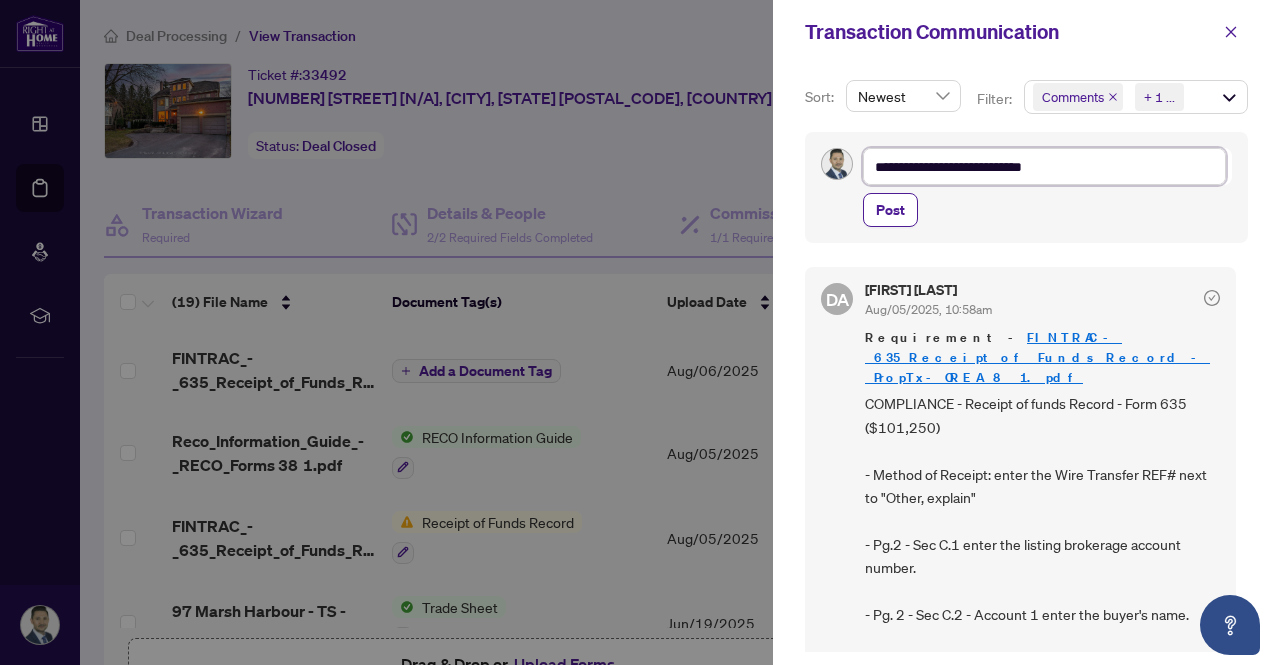 type on "**********" 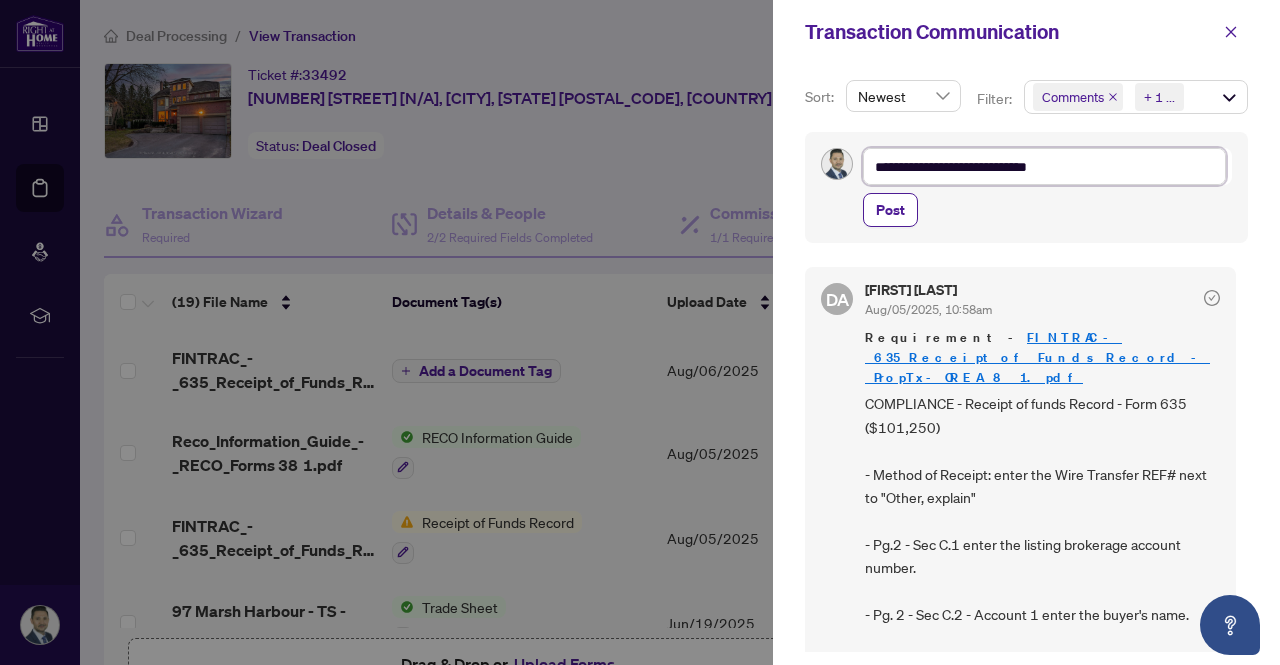 type on "**********" 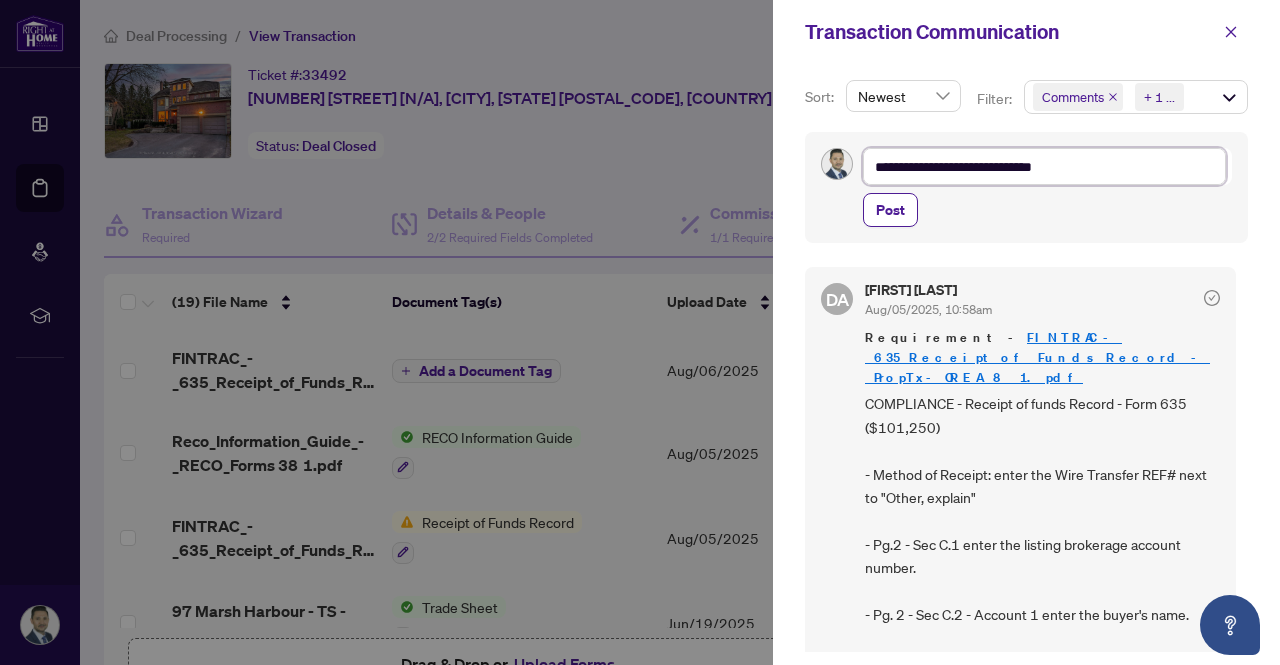 type on "**********" 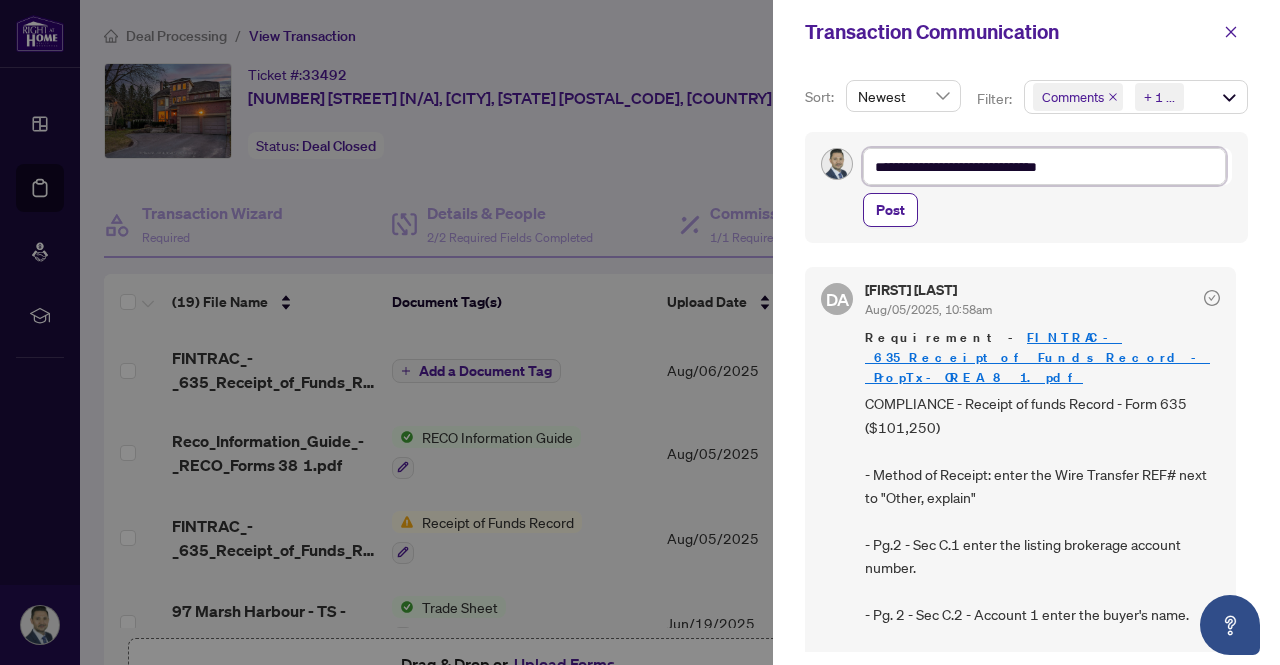 type on "**********" 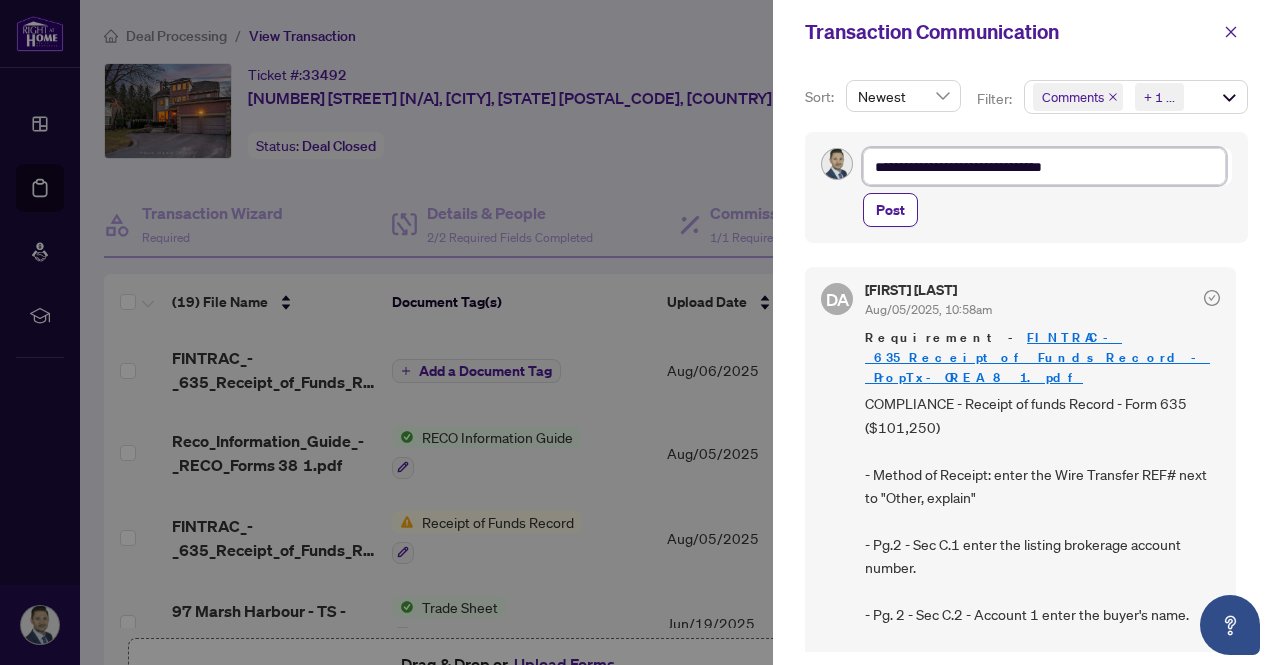 type on "**********" 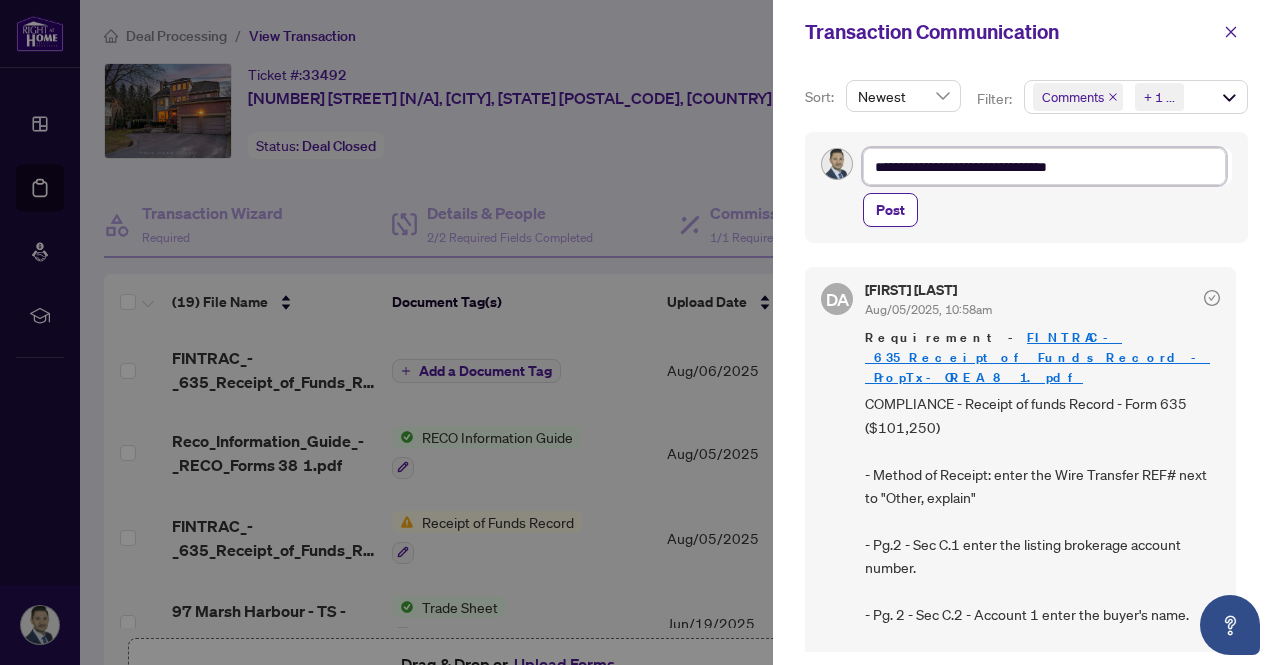 type on "**********" 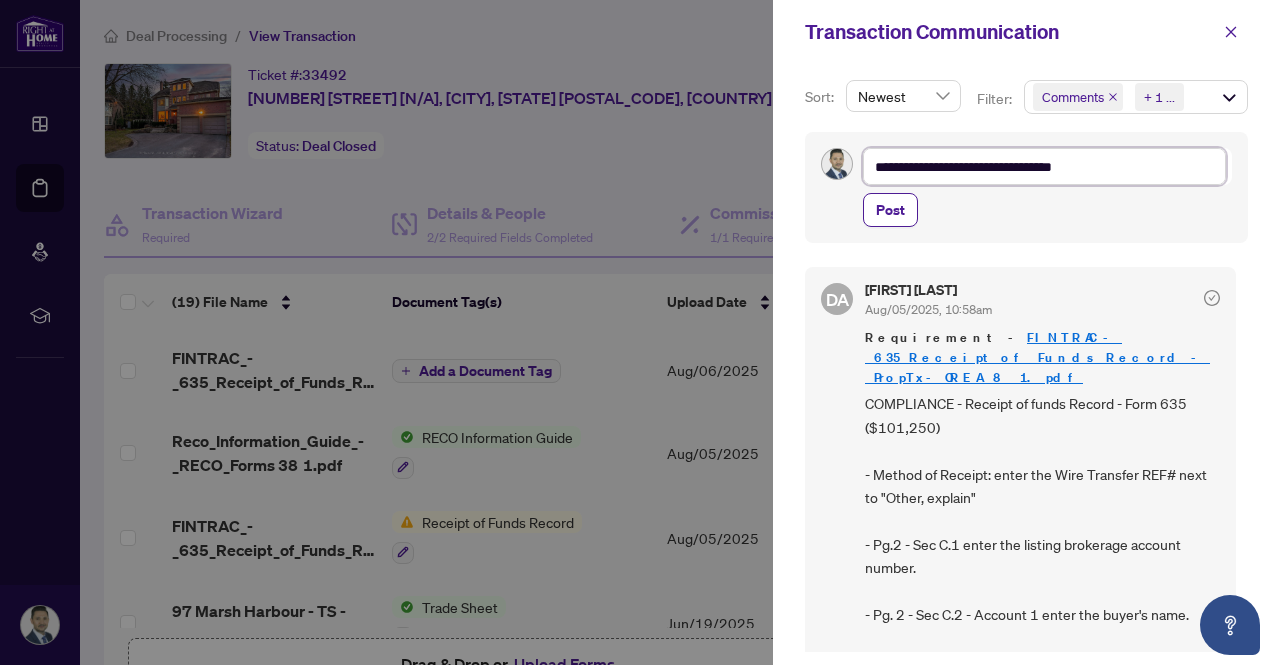 type on "**********" 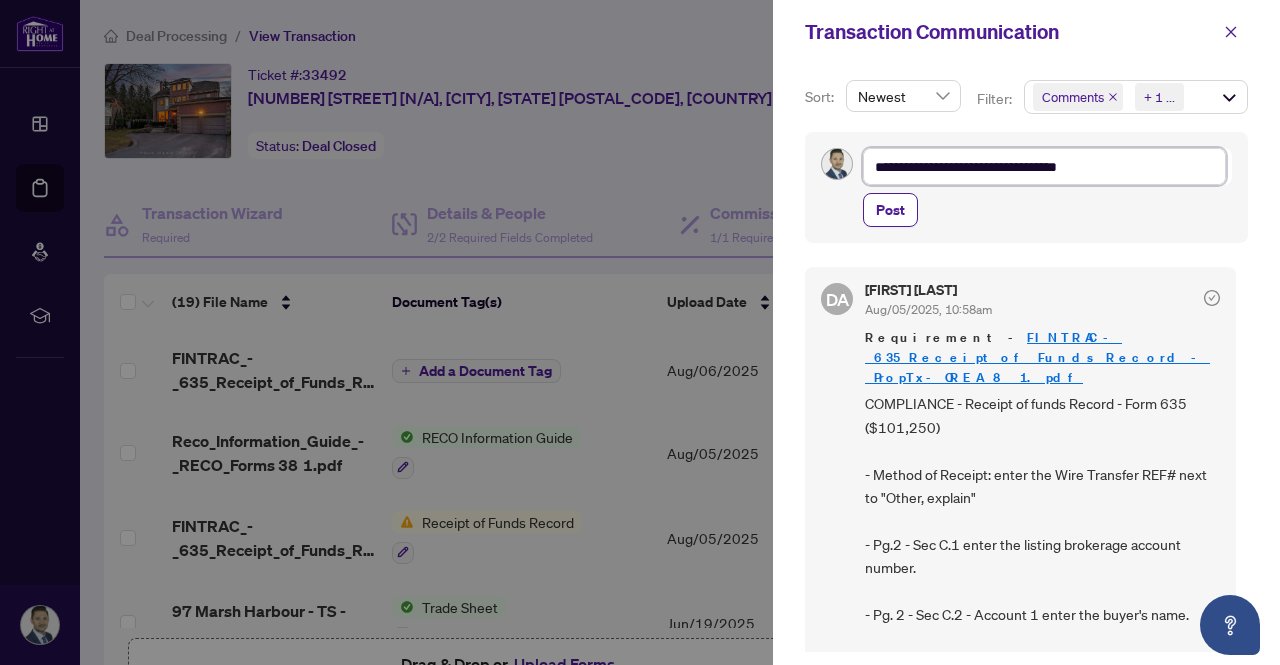 type on "**********" 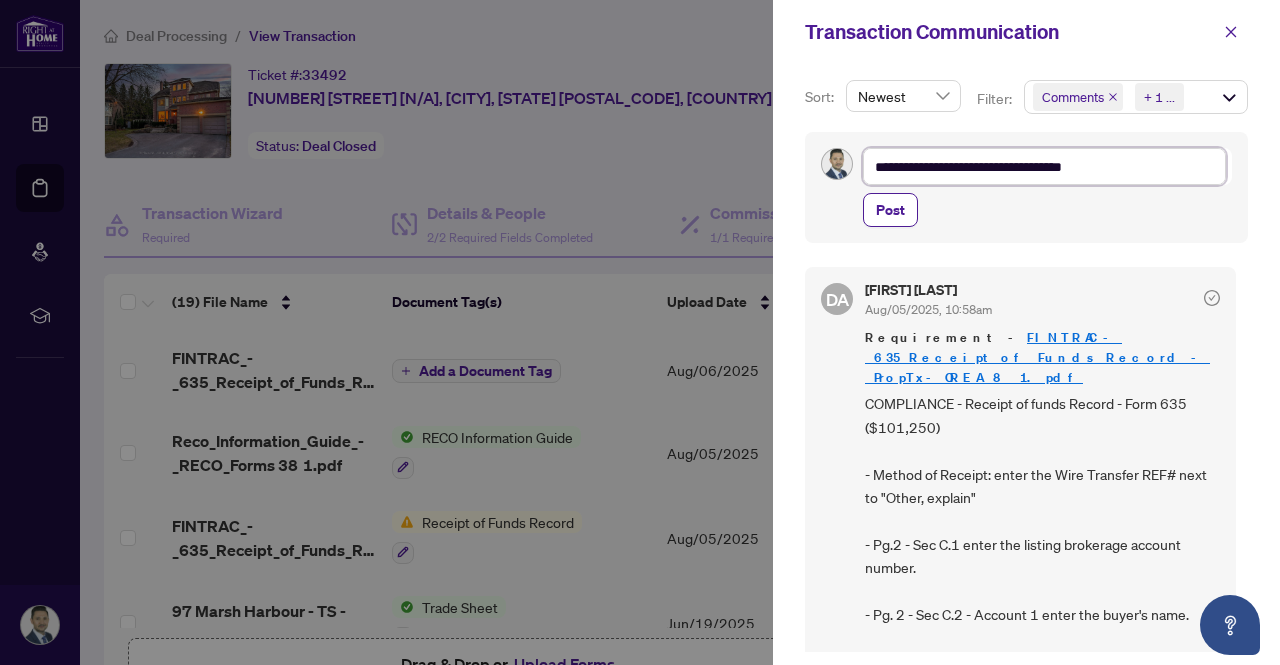type on "**********" 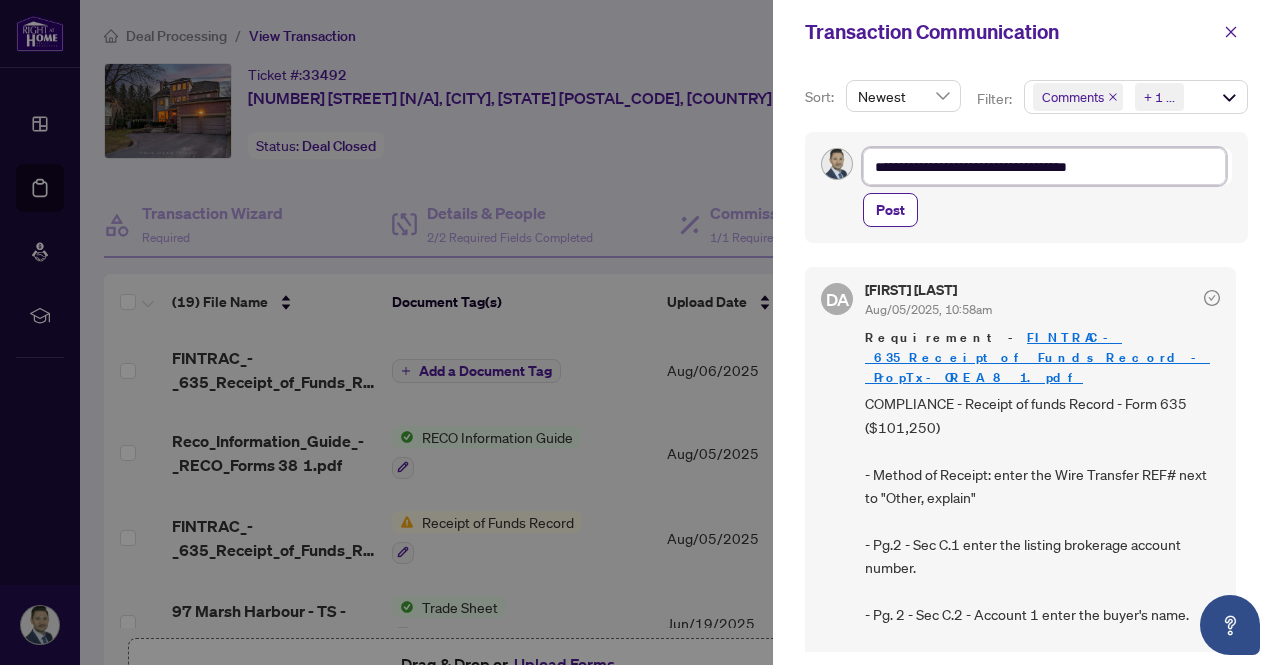 type on "**********" 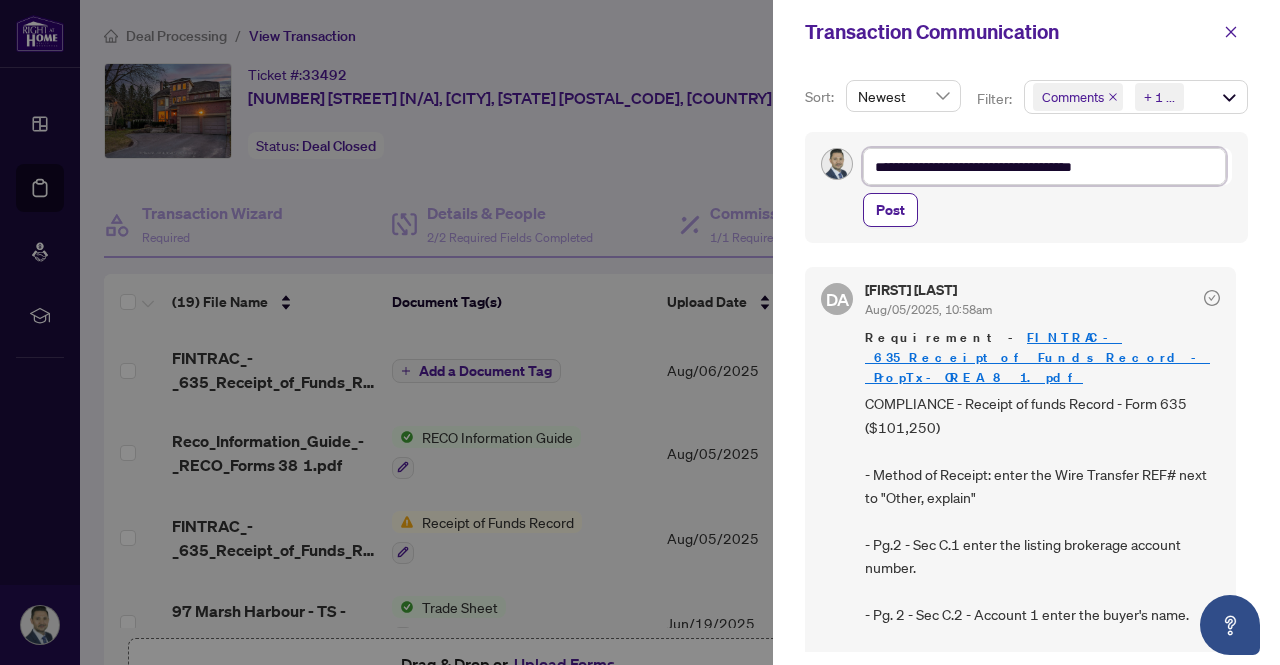 type on "**********" 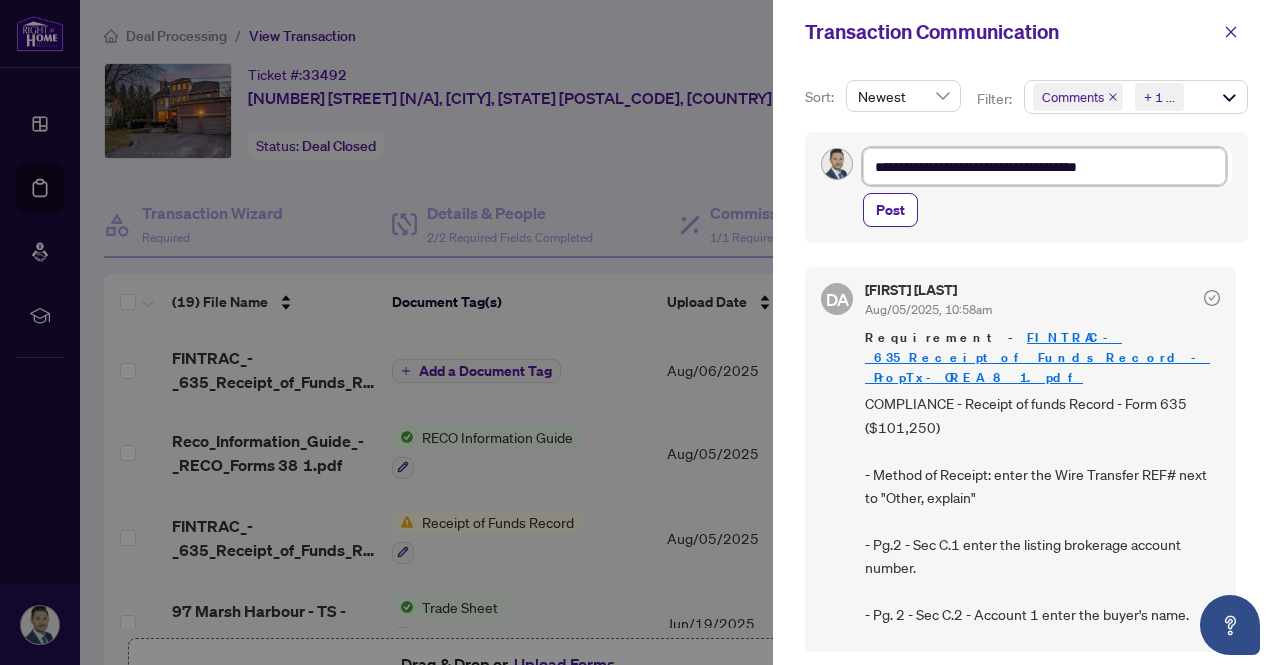 type on "**********" 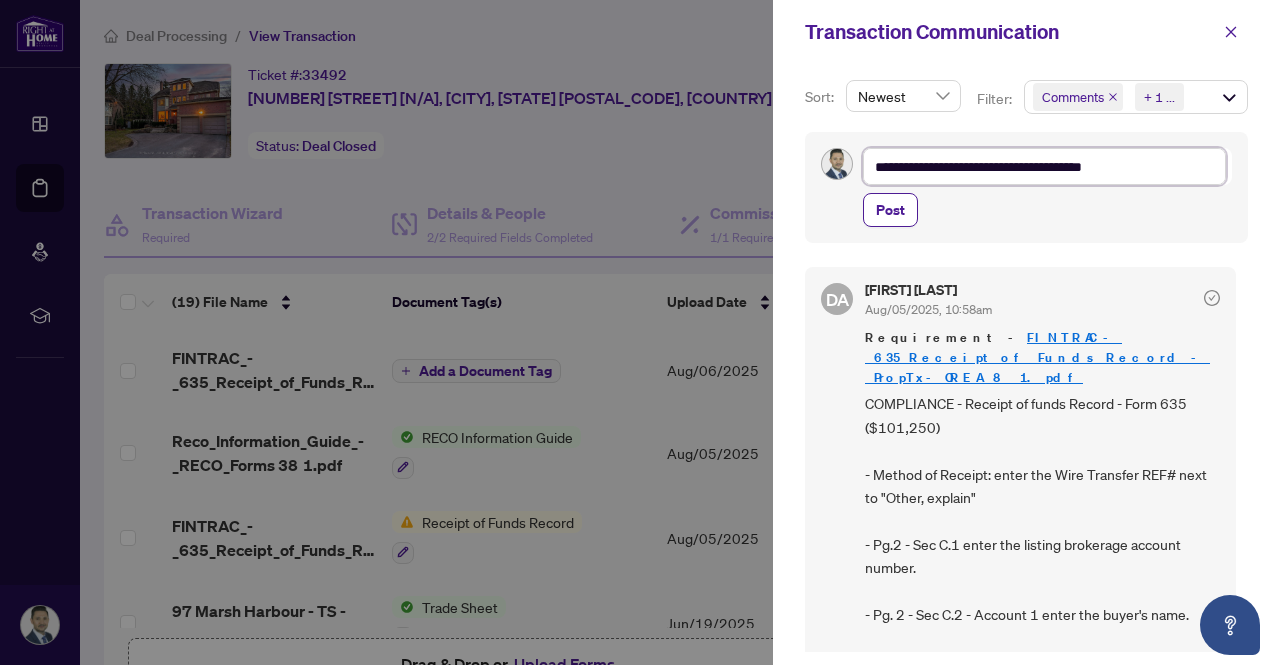 type on "**********" 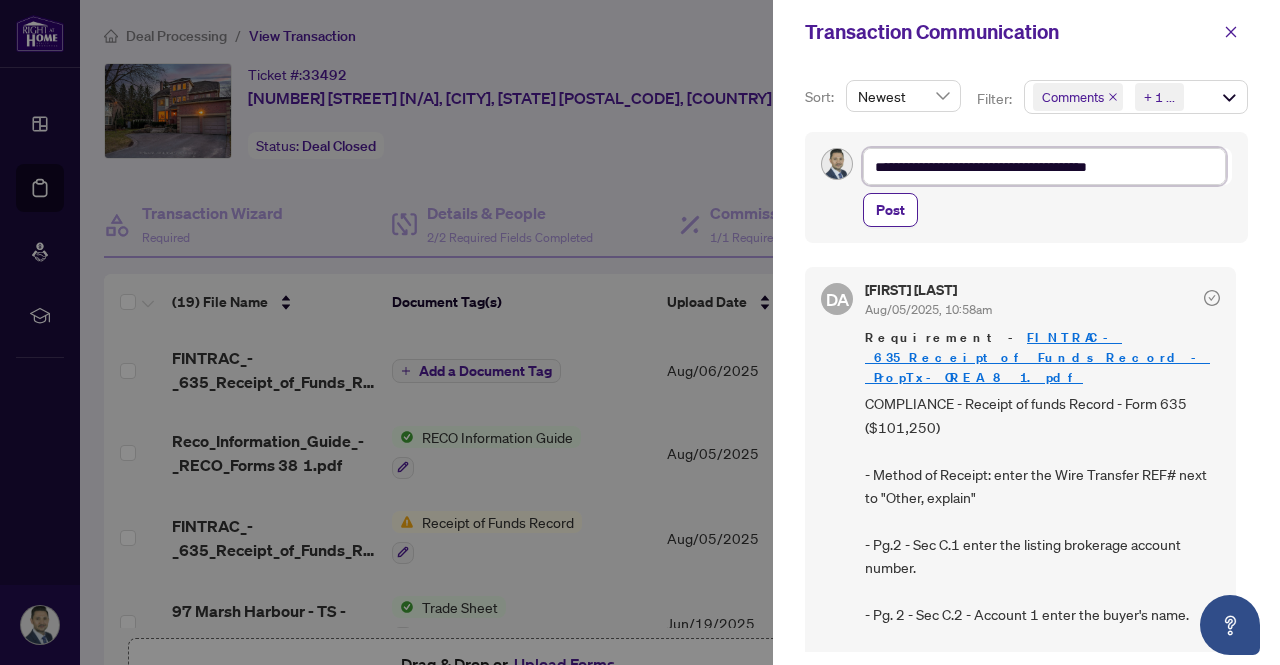 type on "**********" 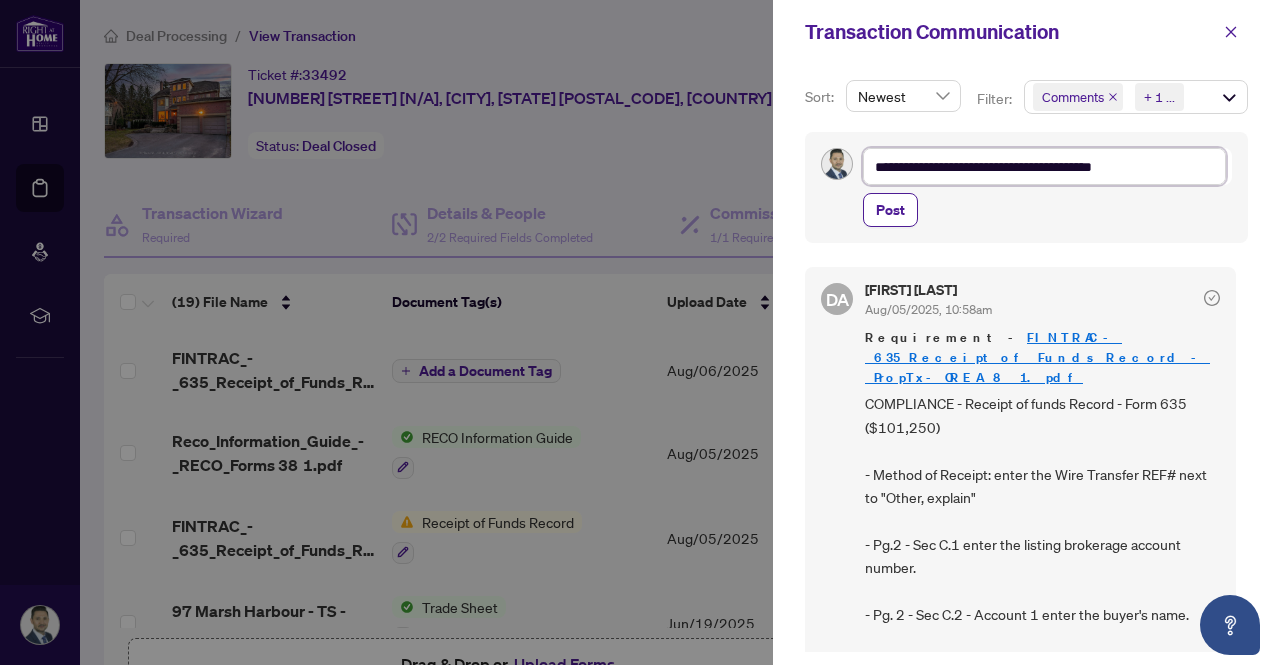 type on "**********" 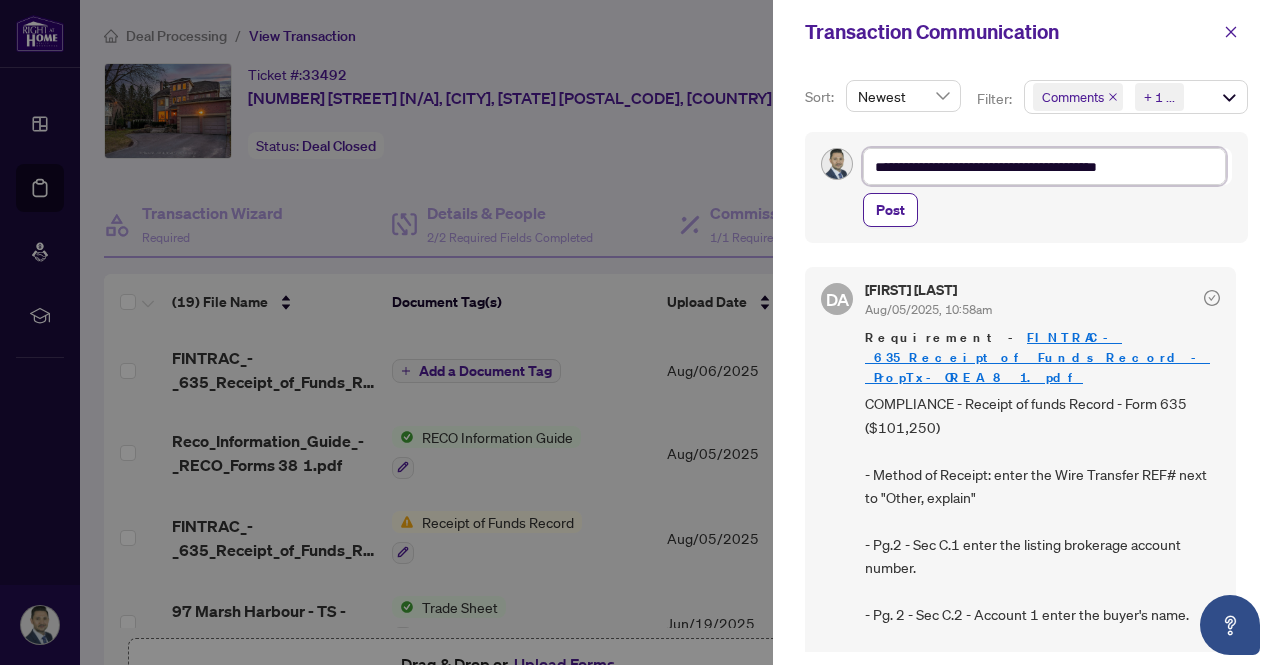 type on "**********" 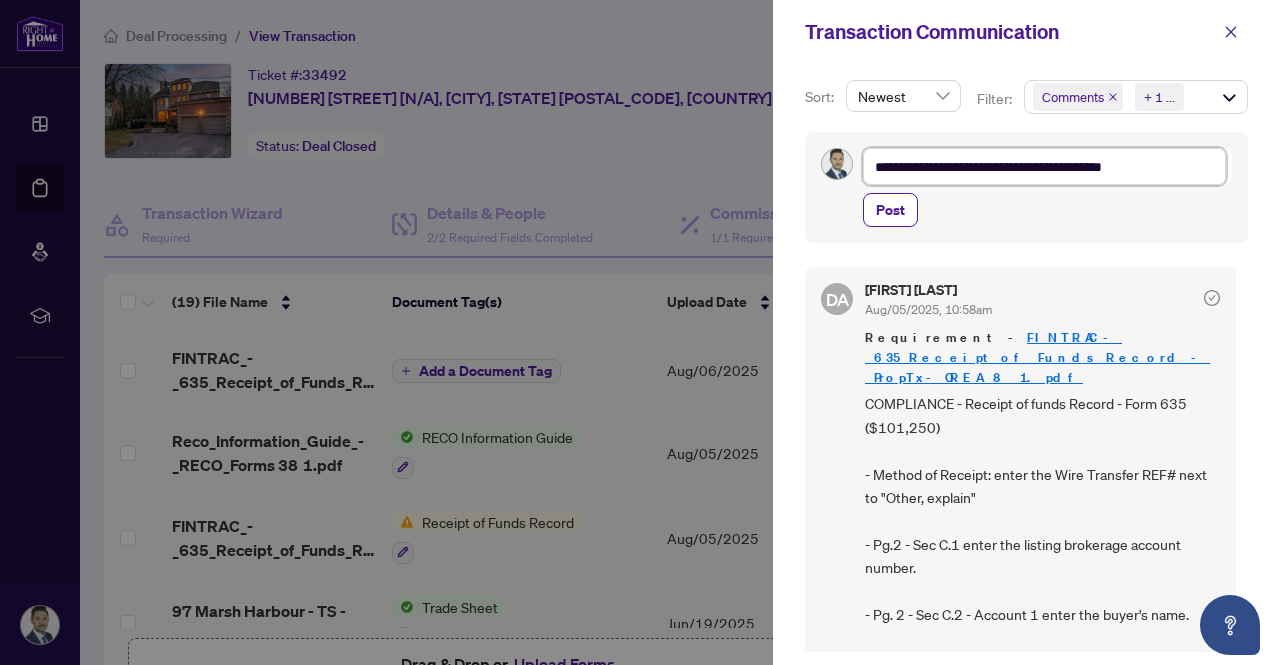 type on "**********" 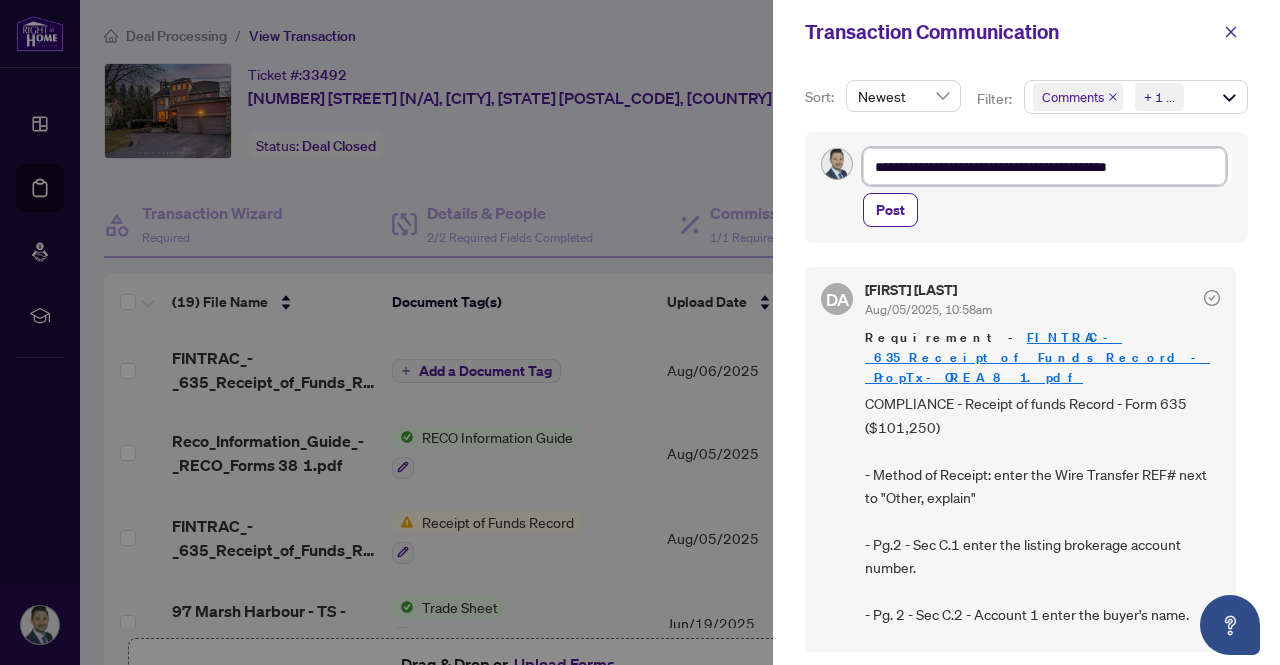type on "**********" 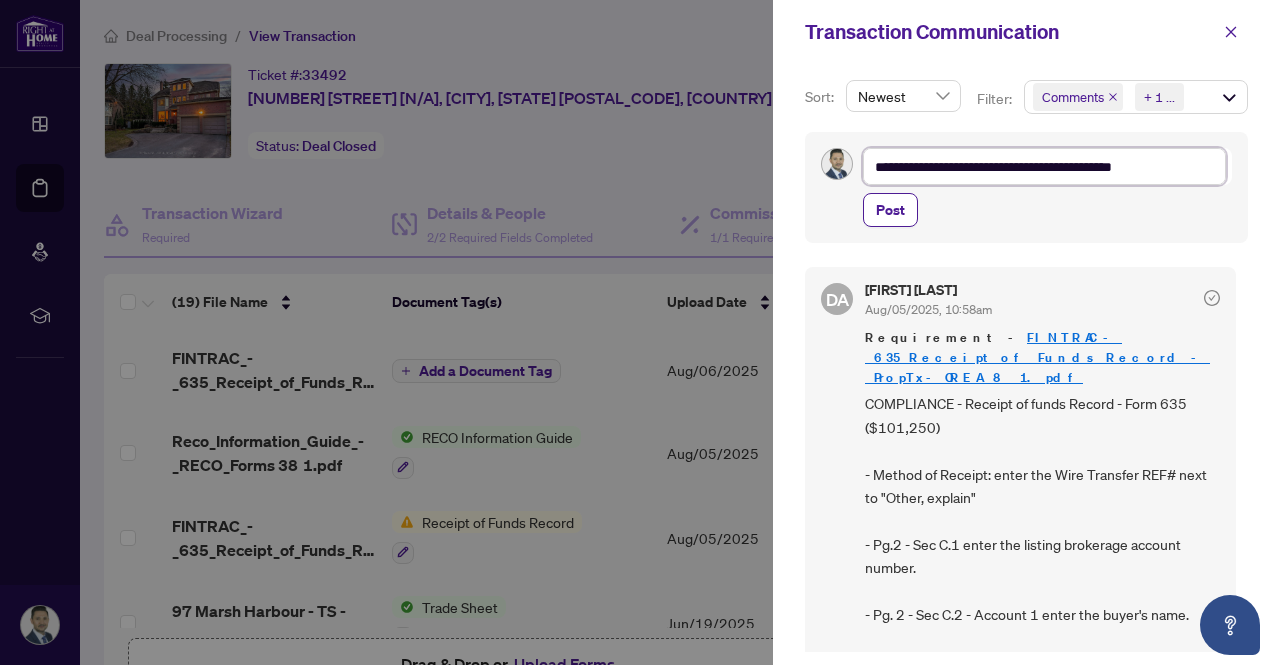 type on "**********" 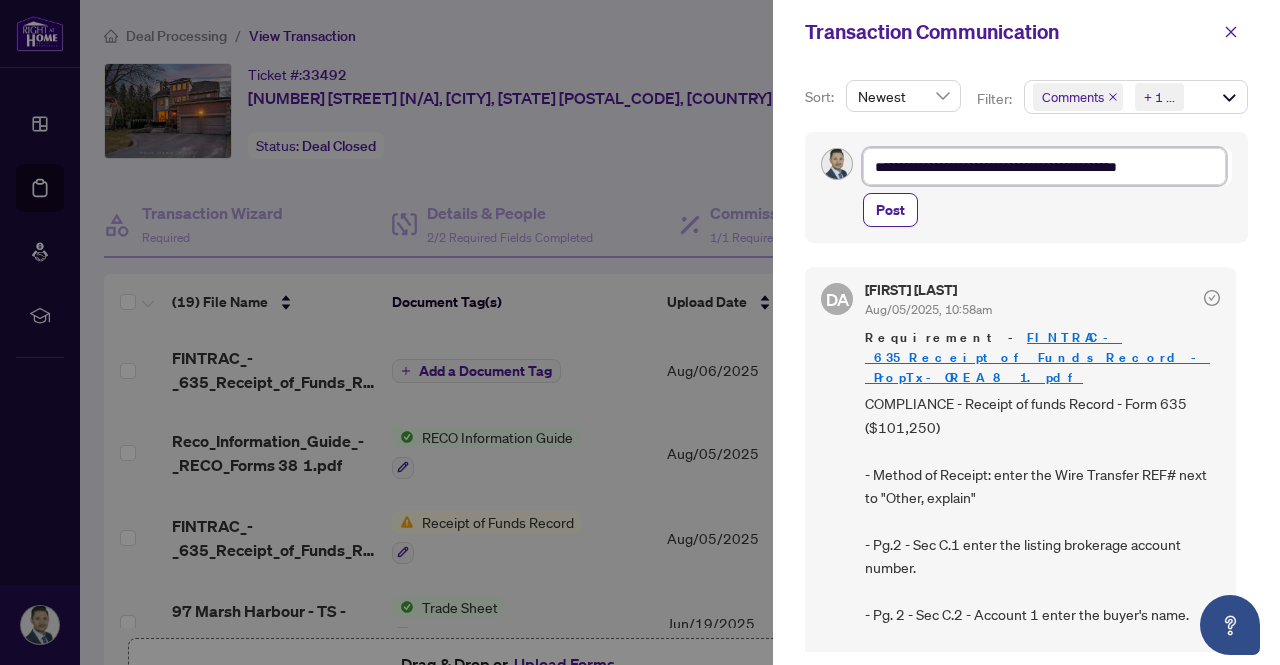 type on "**********" 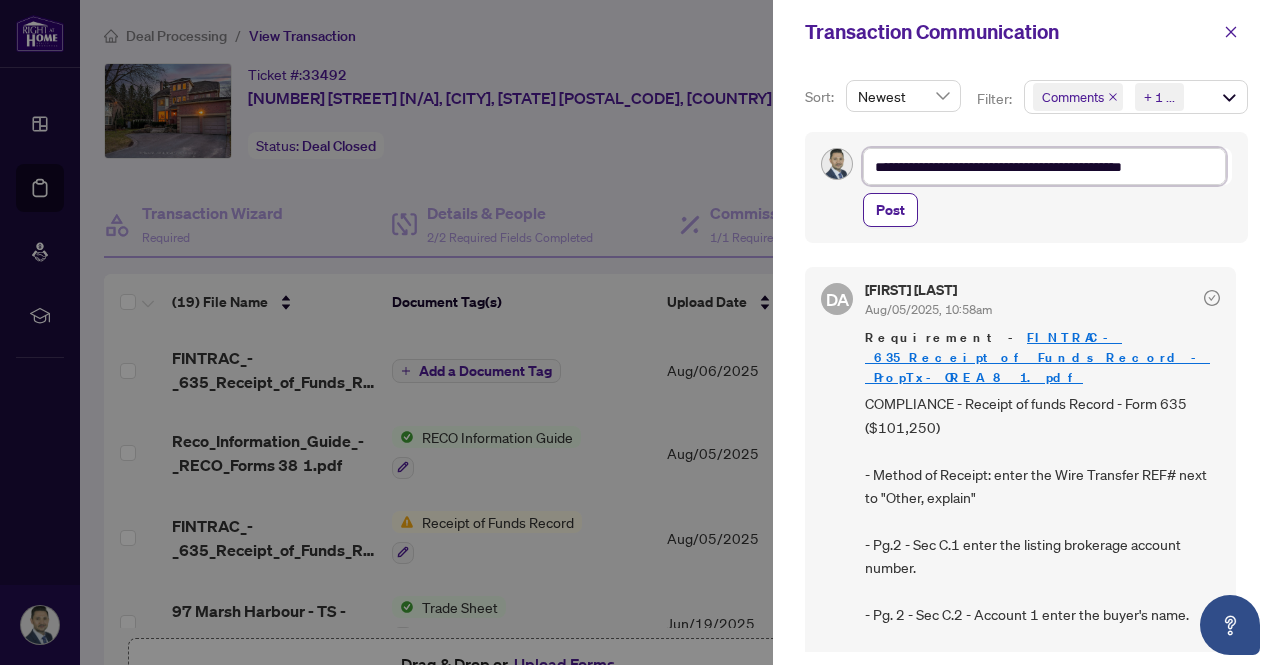 type on "**********" 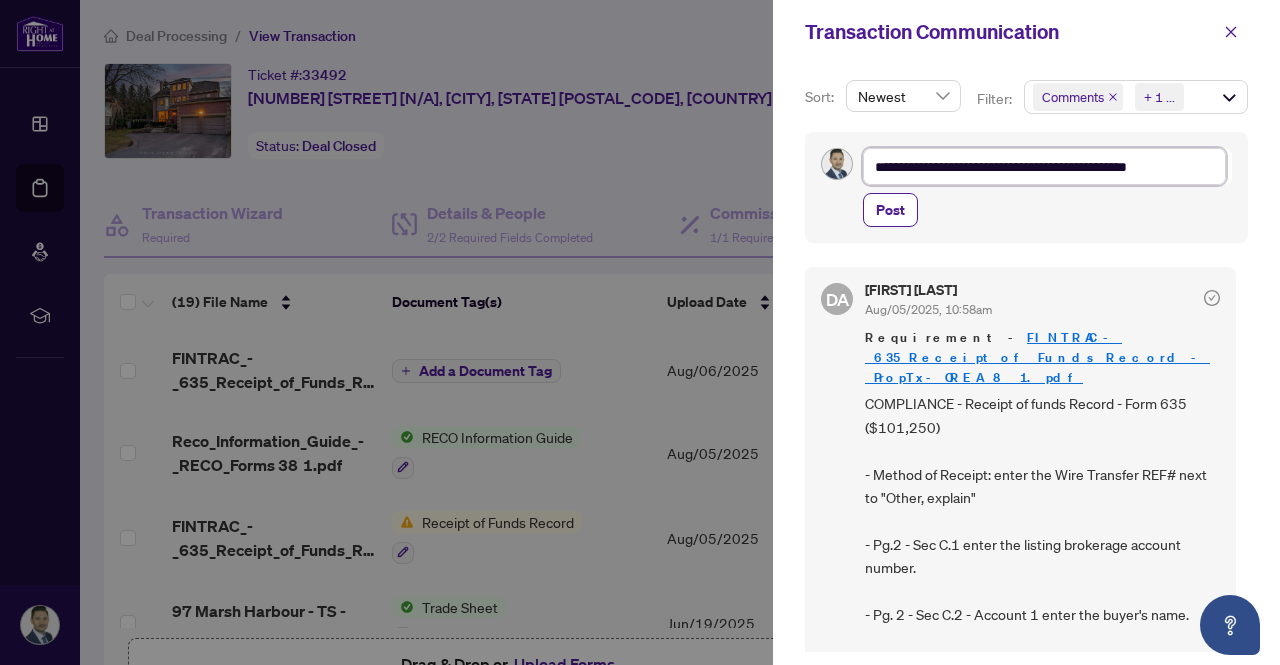 type on "**********" 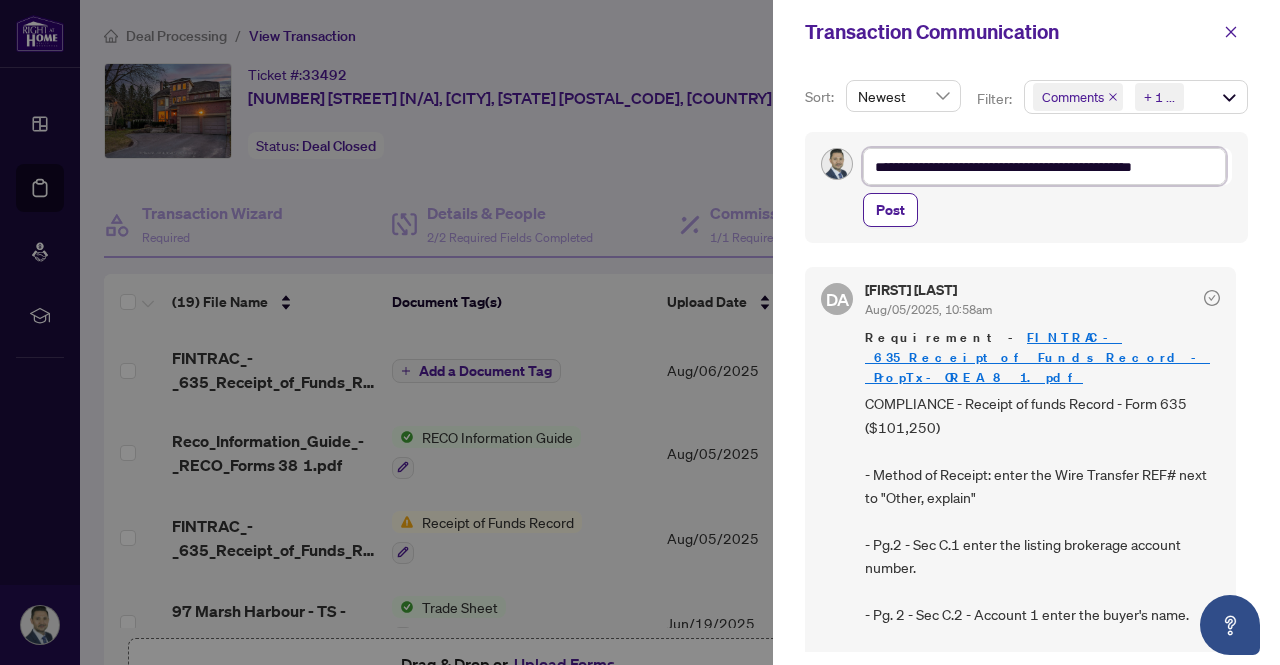 type on "**********" 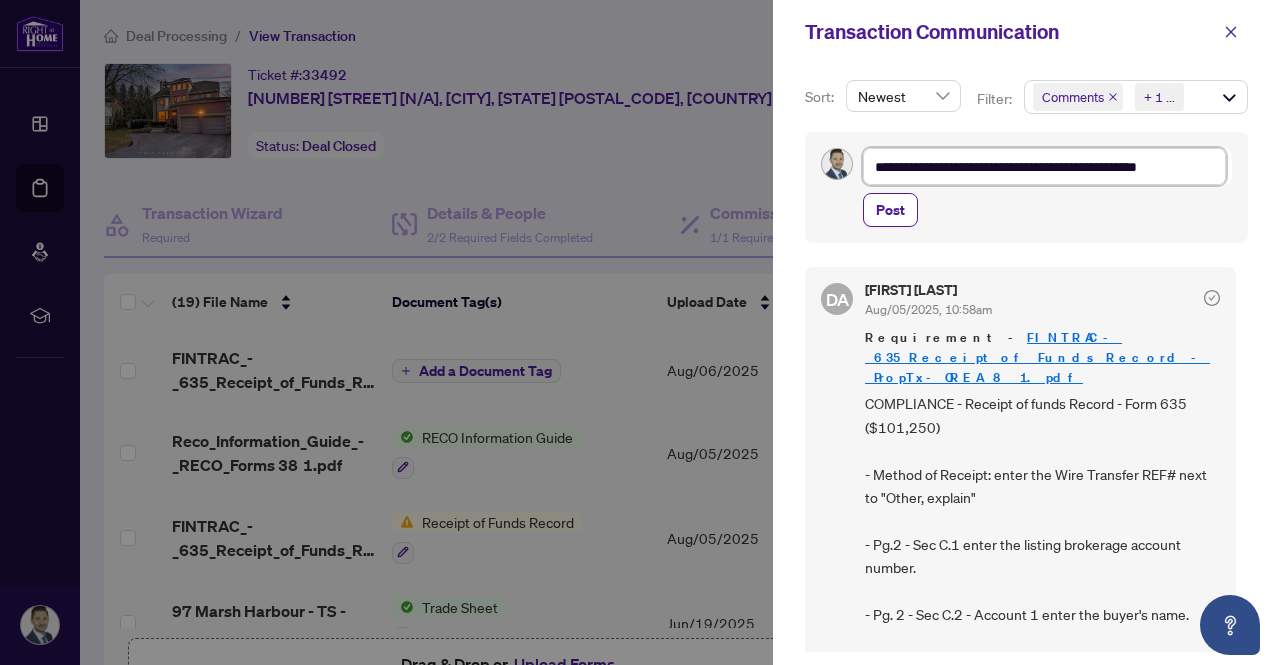 type on "**********" 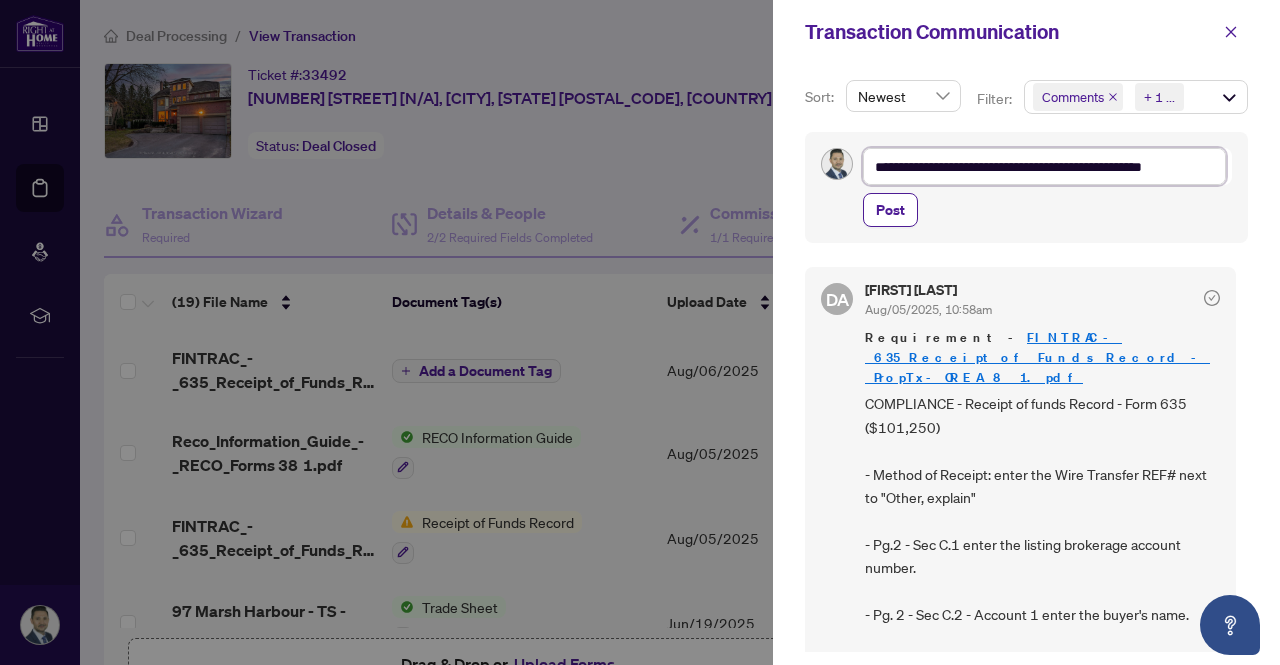 type on "**********" 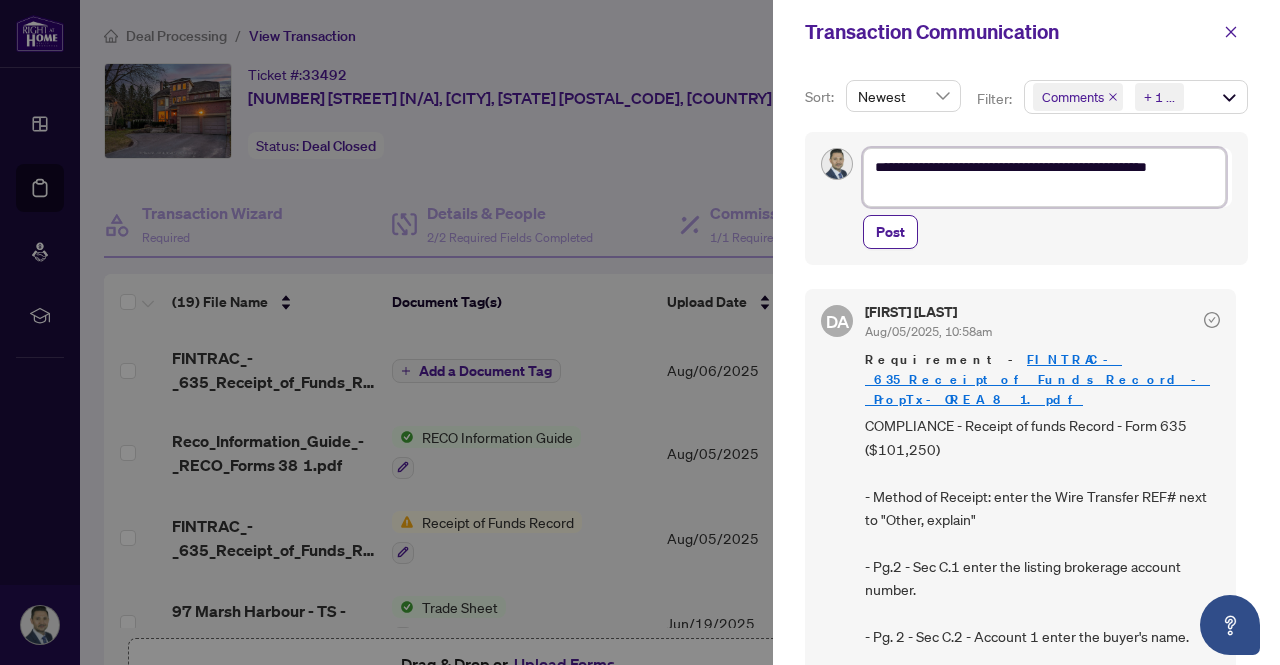 type on "**********" 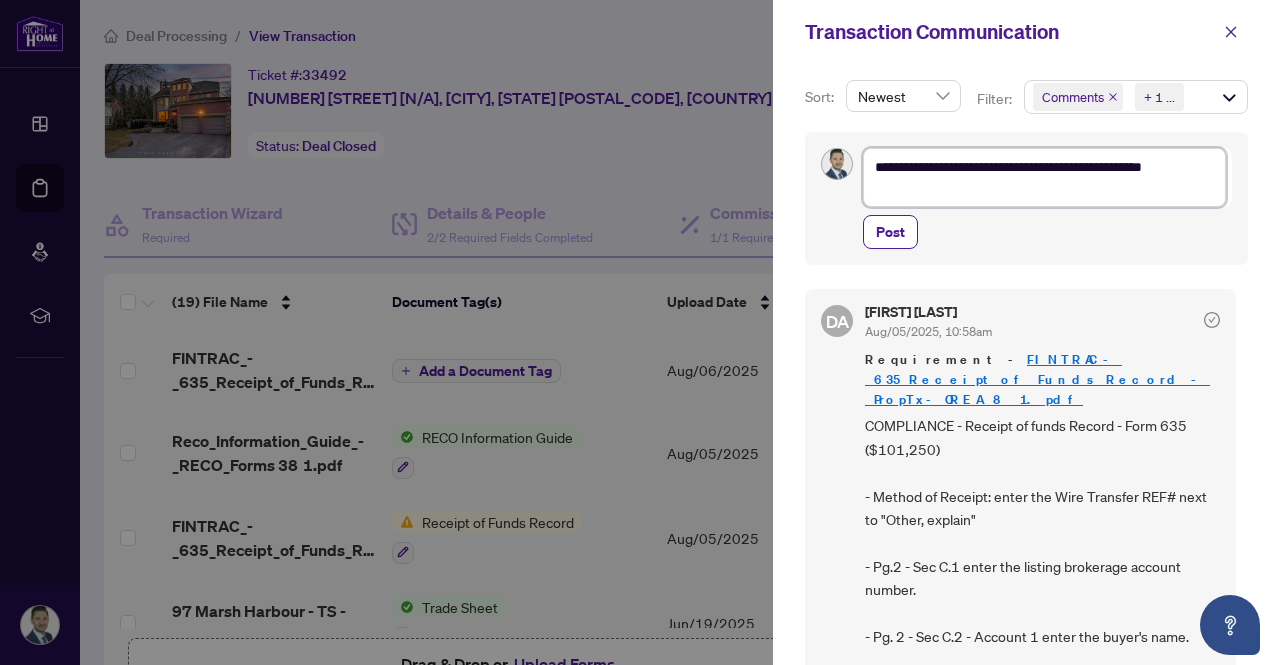 type on "**********" 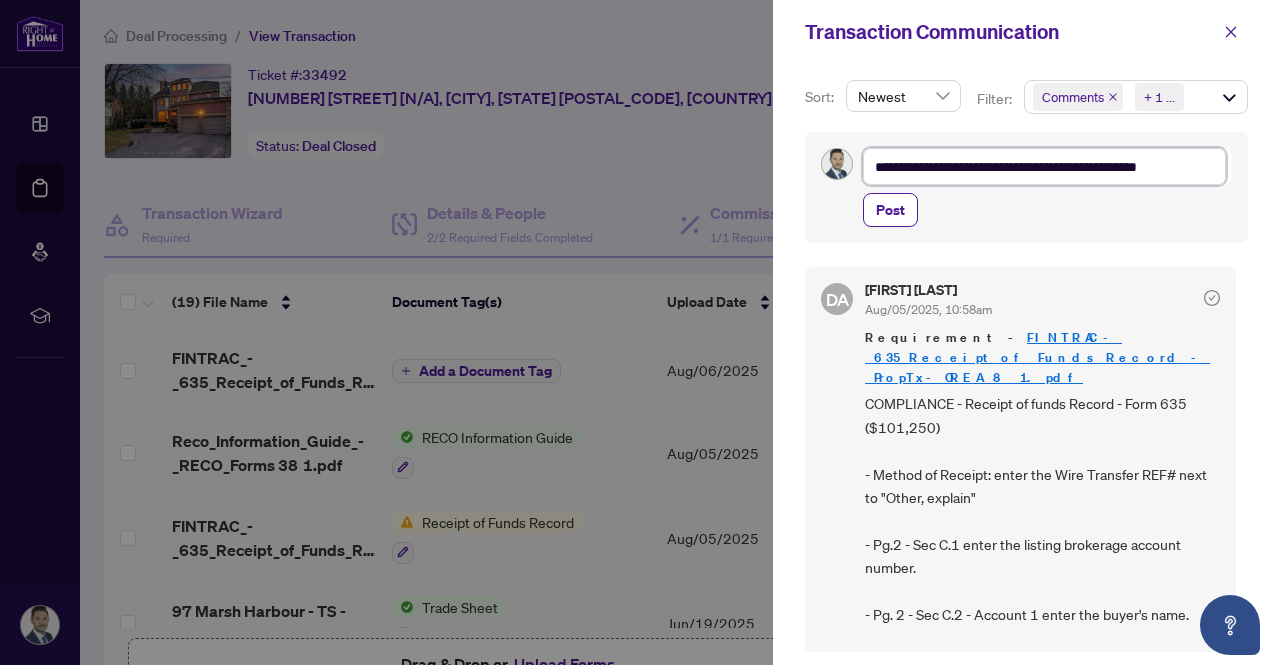type on "**********" 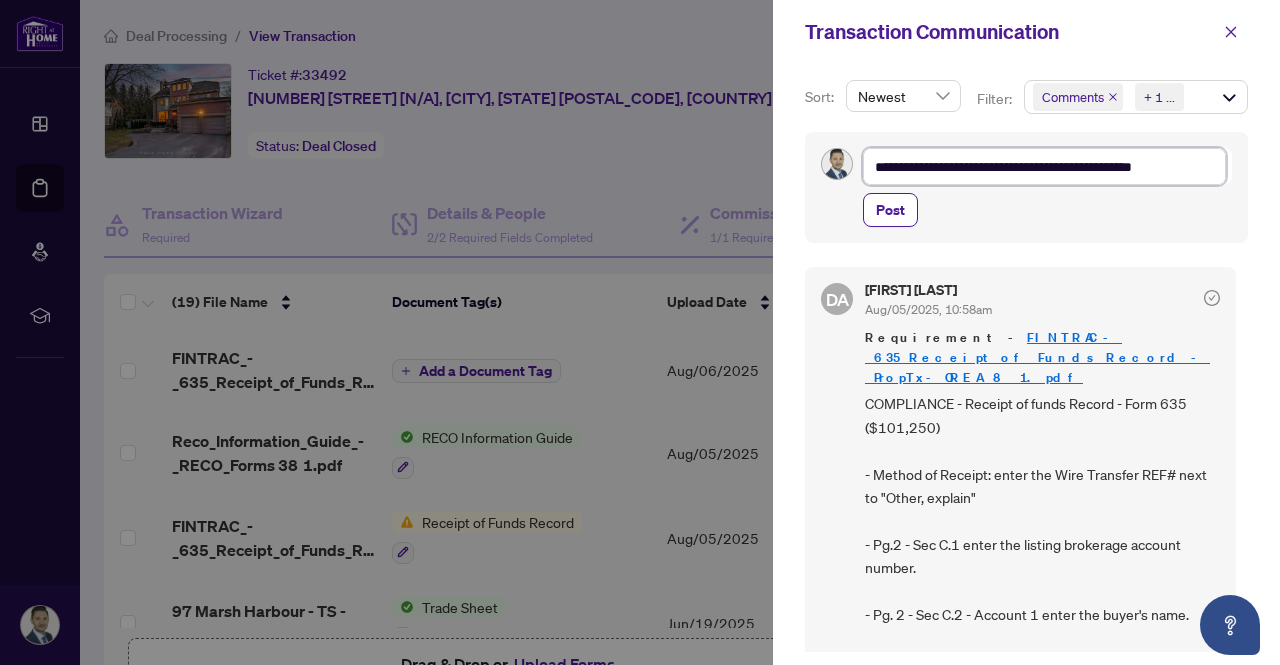 type on "**********" 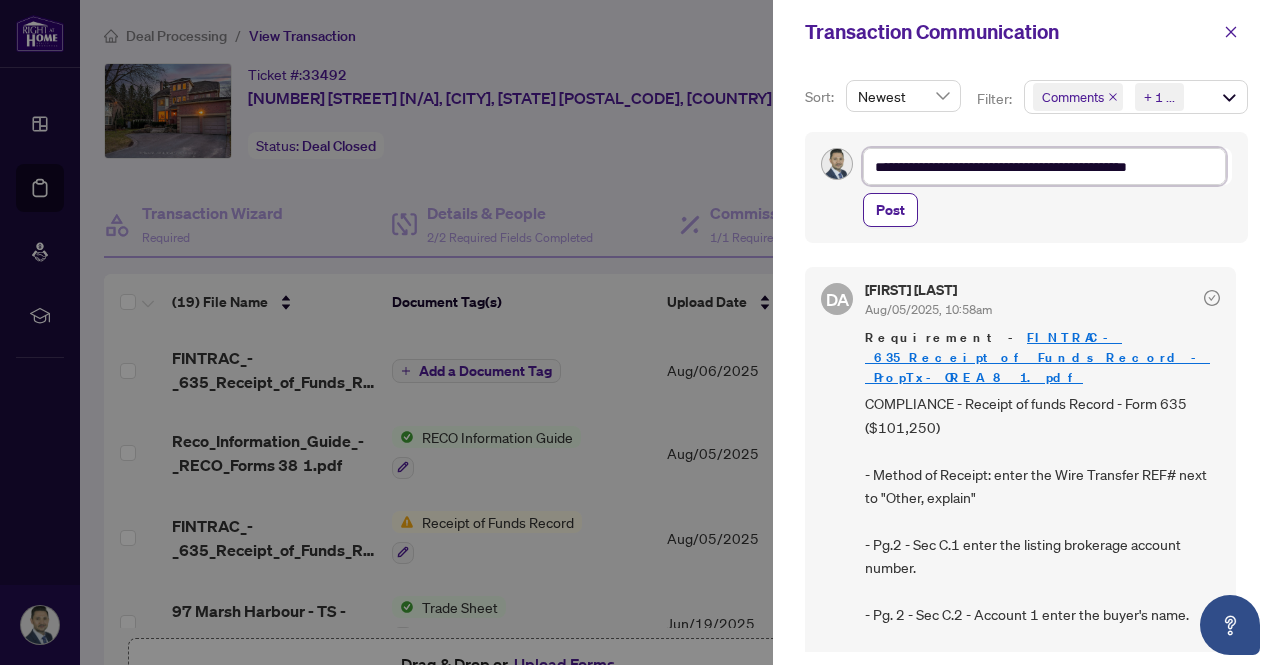 type on "**********" 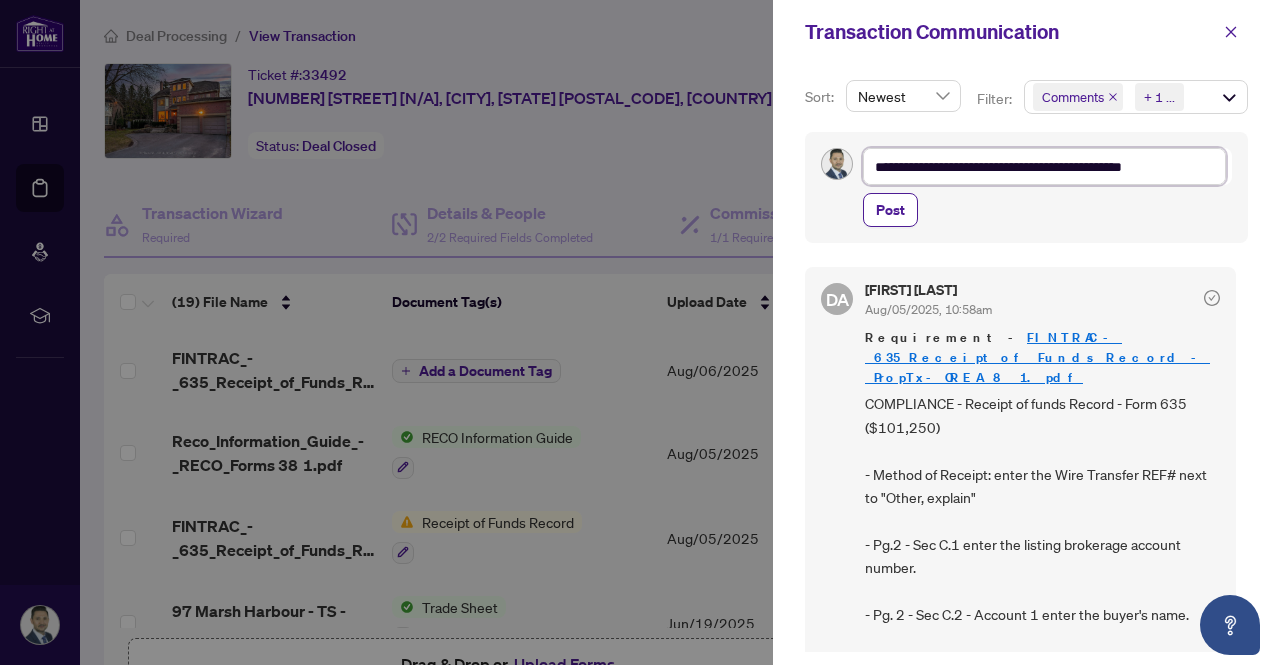 type on "**********" 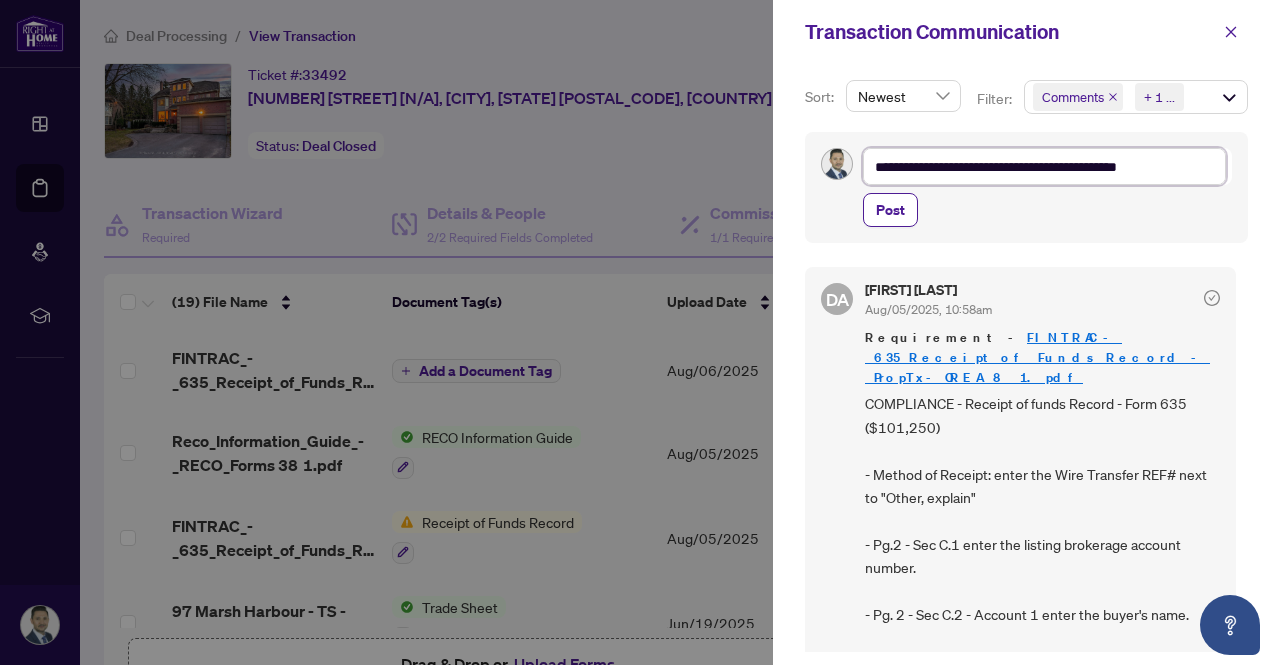 type on "**********" 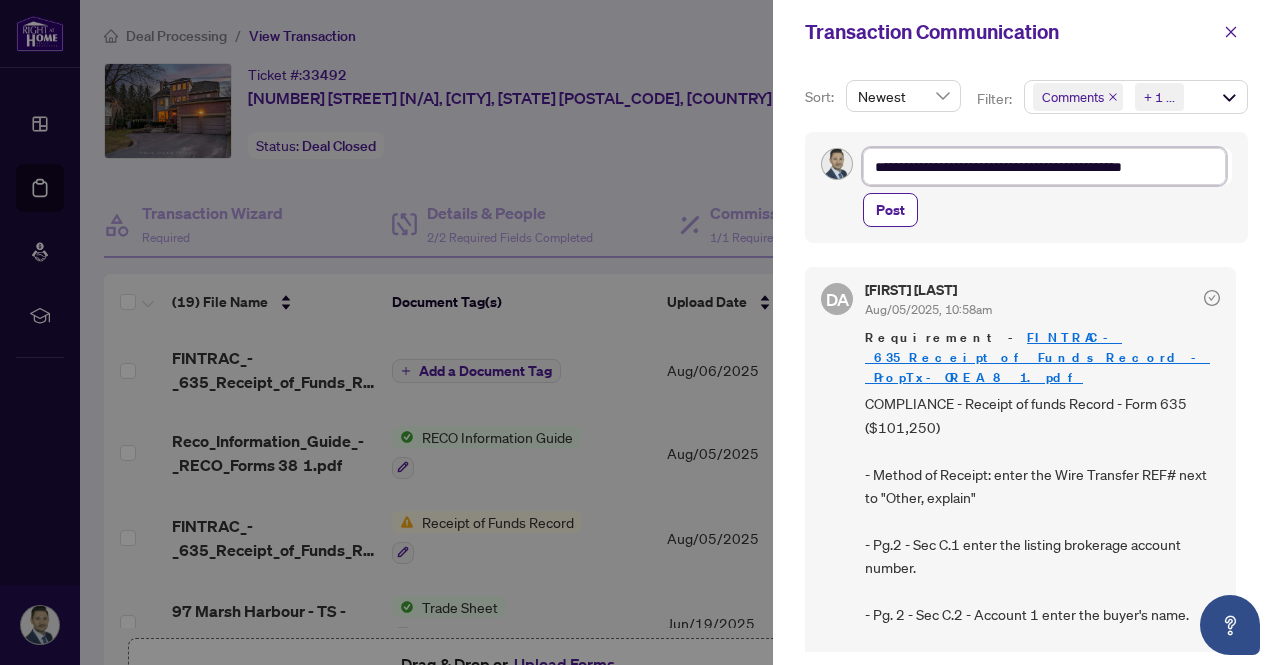 type on "**********" 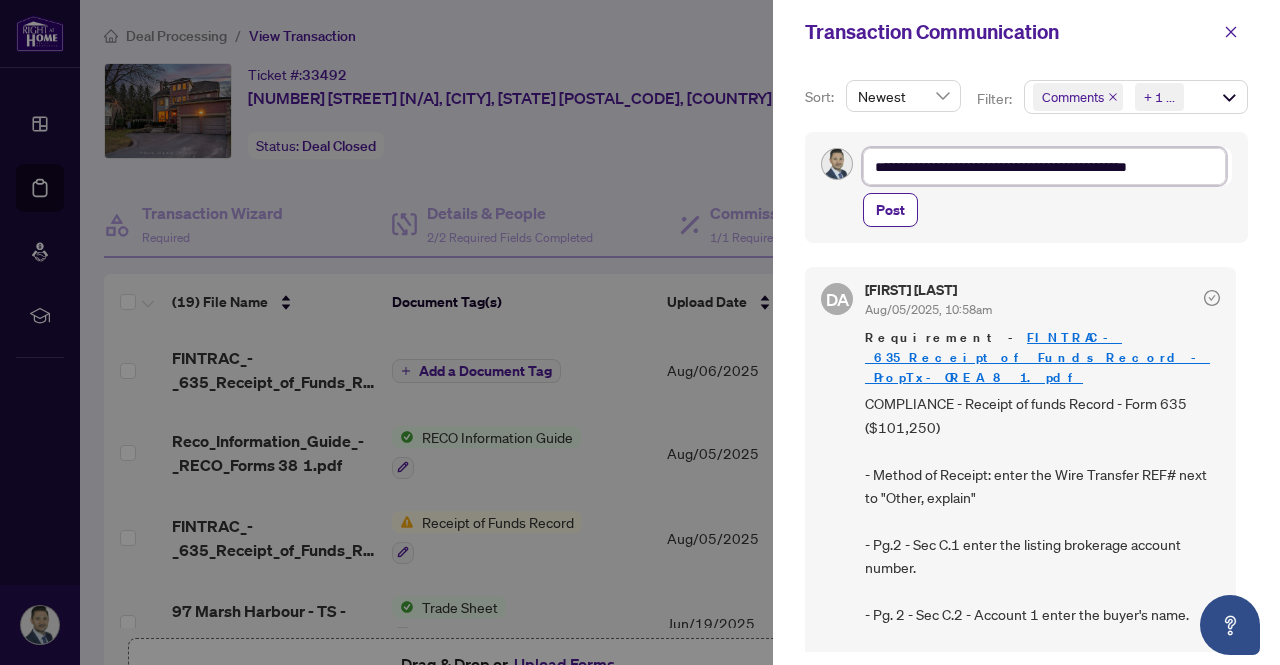 type on "**********" 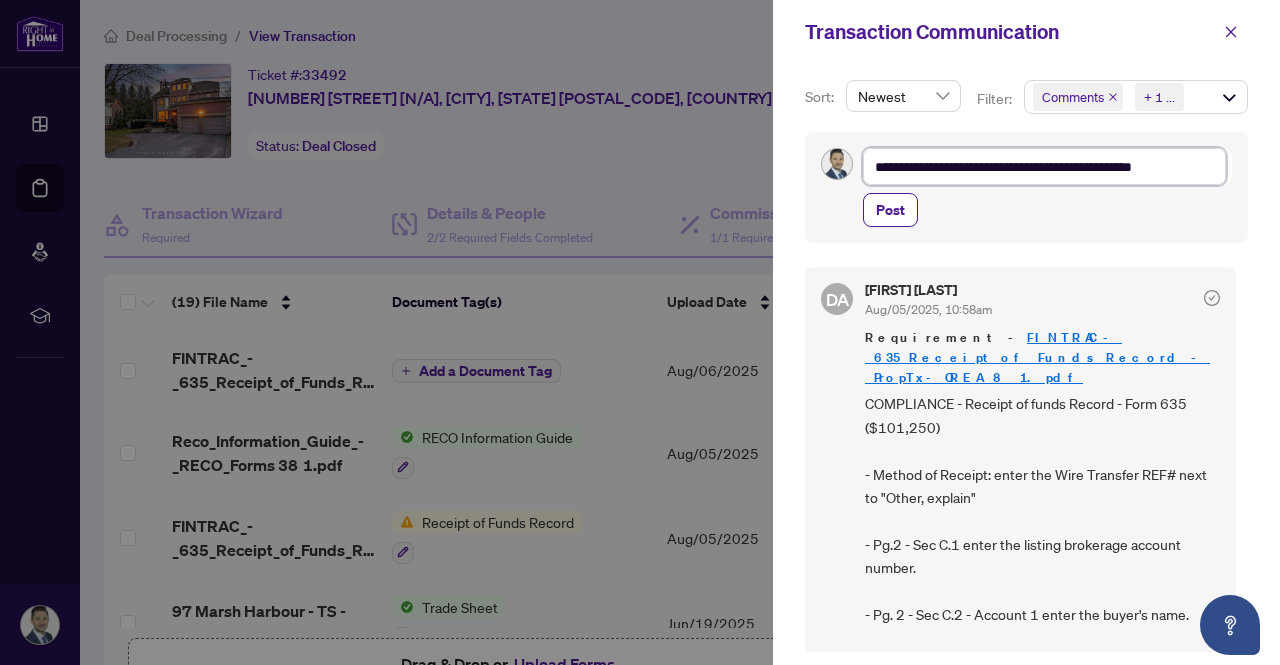 type on "**********" 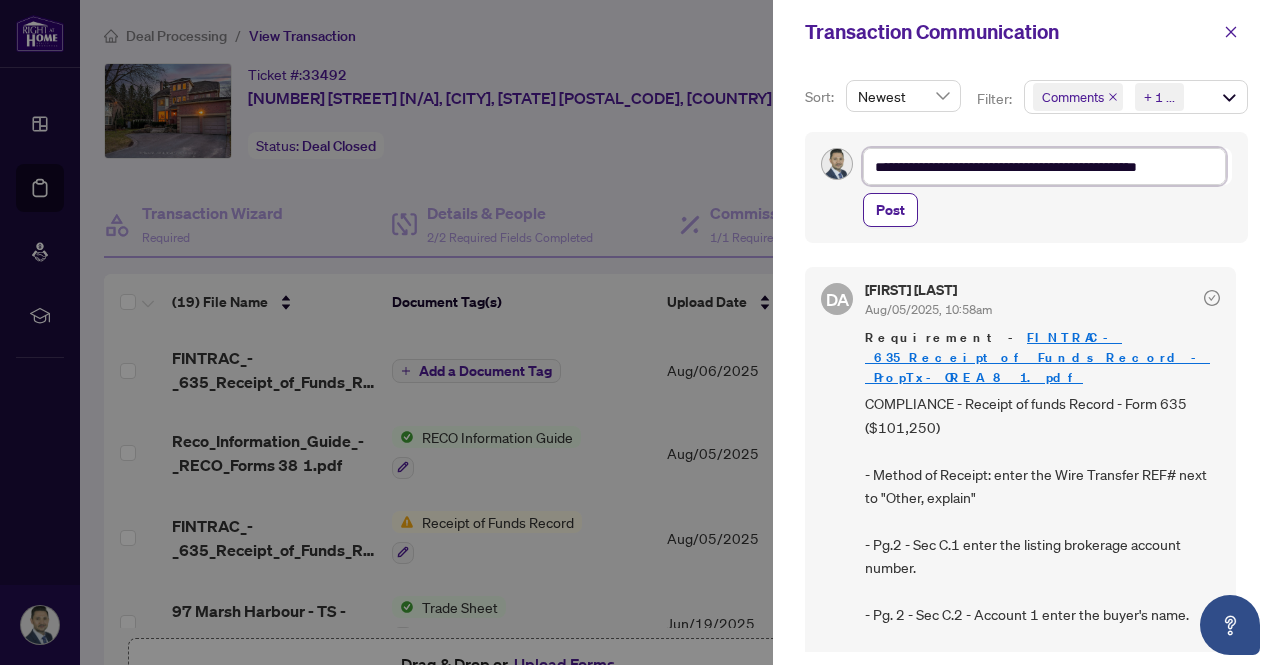 type on "**********" 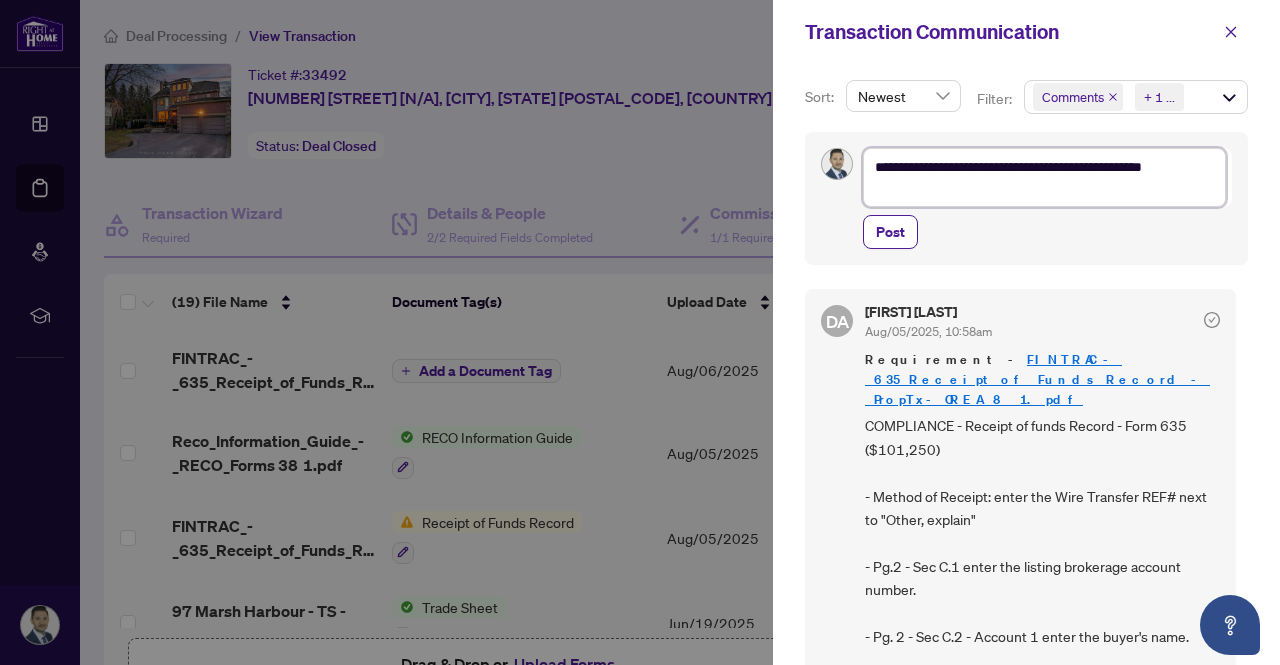 type on "**********" 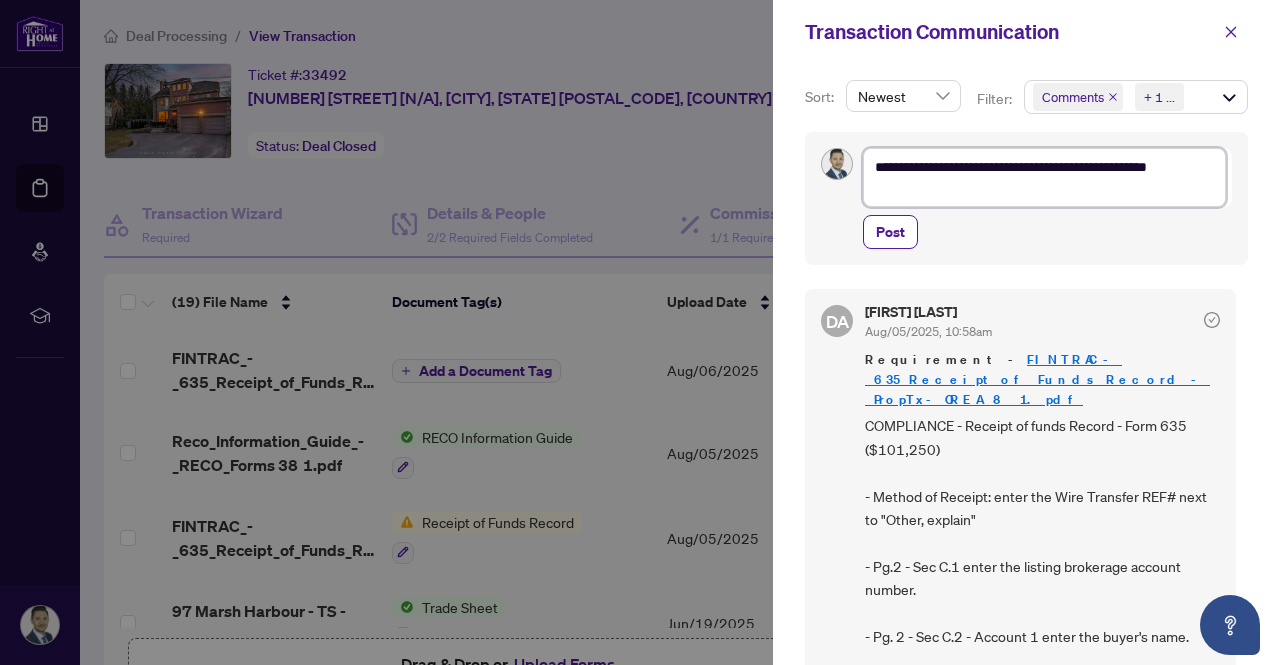 type on "**********" 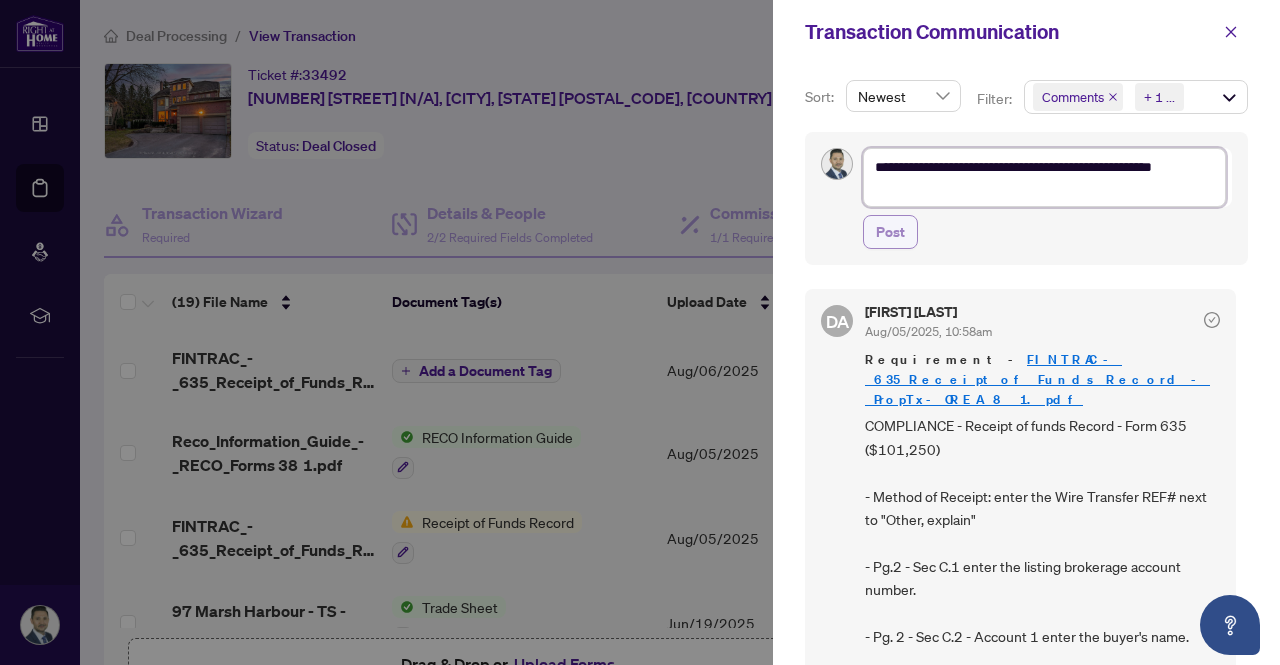 type on "**********" 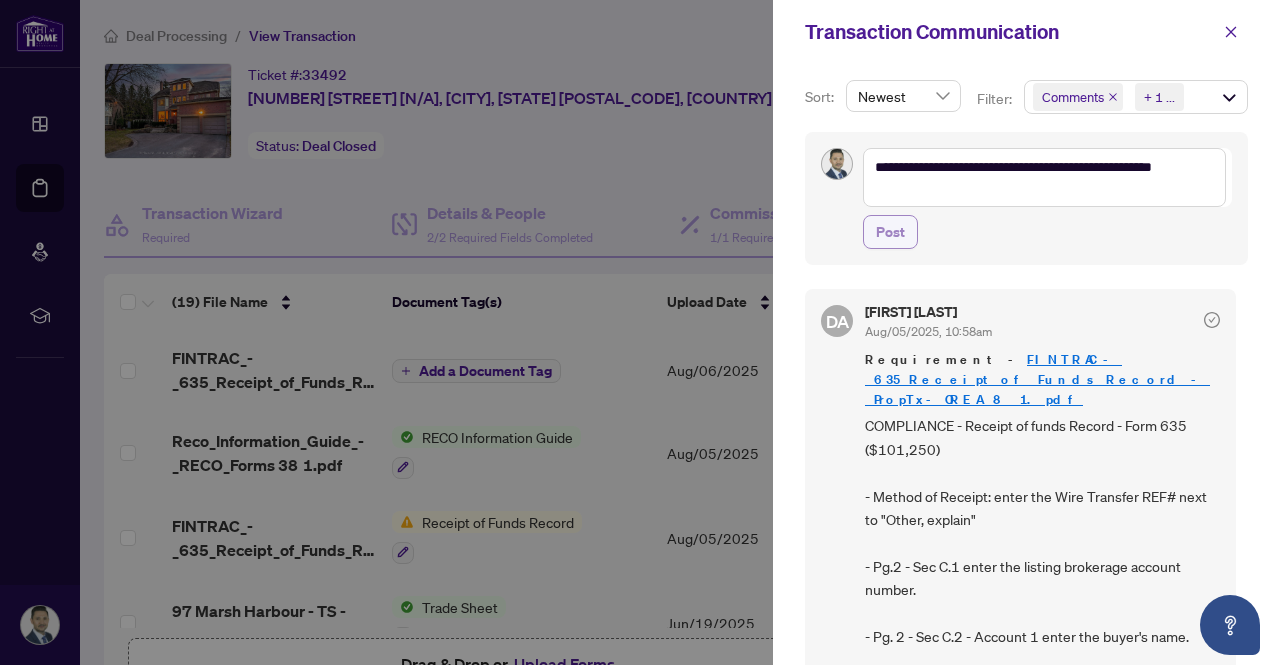click on "Post" at bounding box center (890, 232) 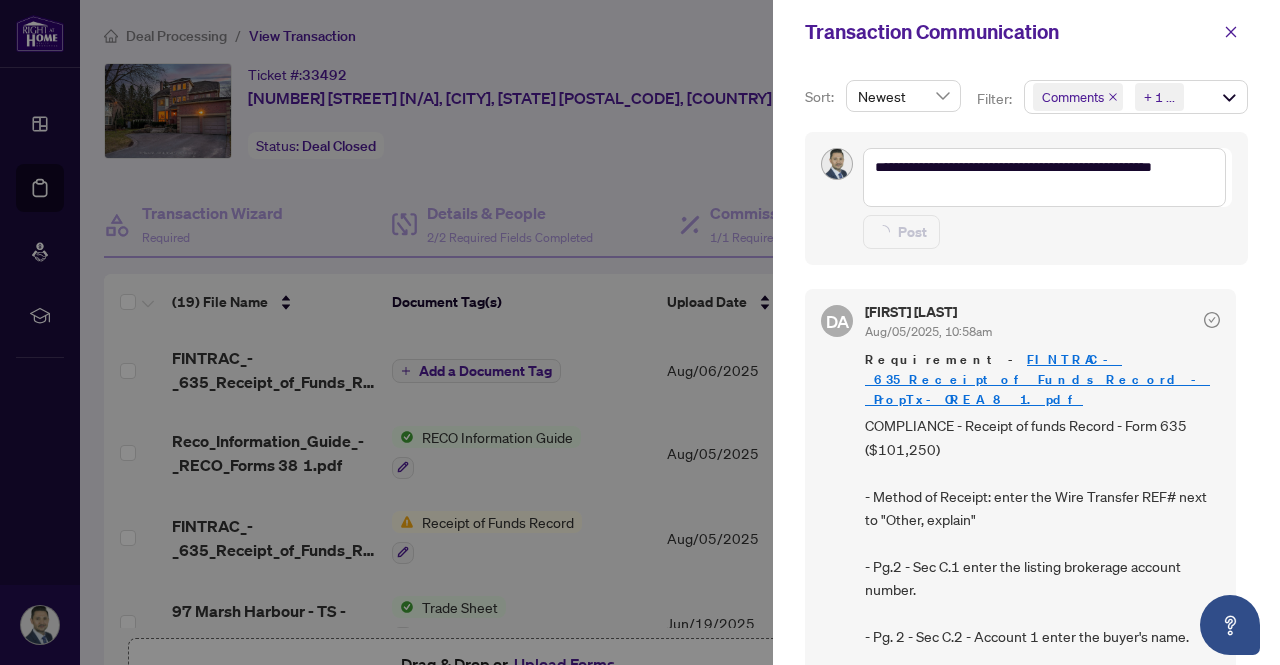 type on "**********" 